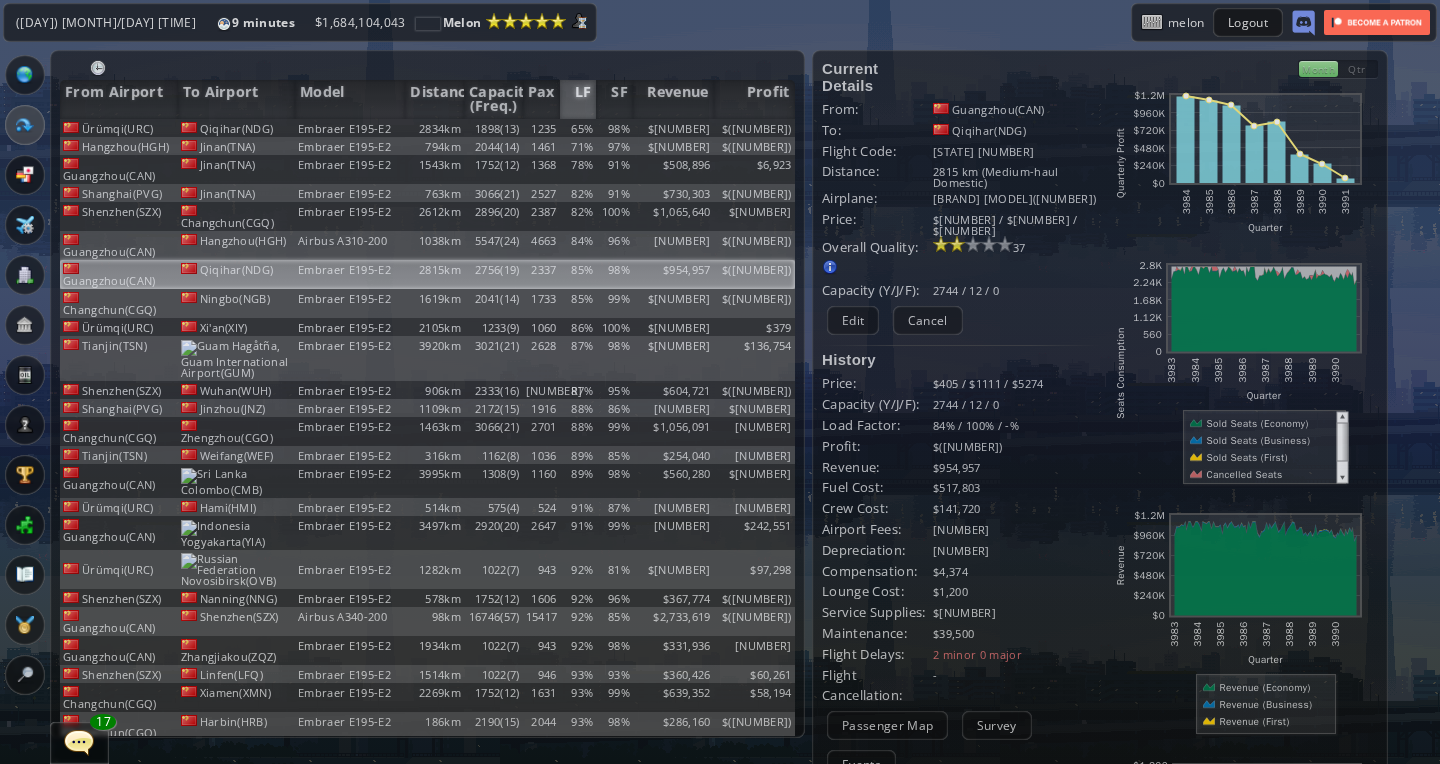 scroll, scrollTop: 0, scrollLeft: 0, axis: both 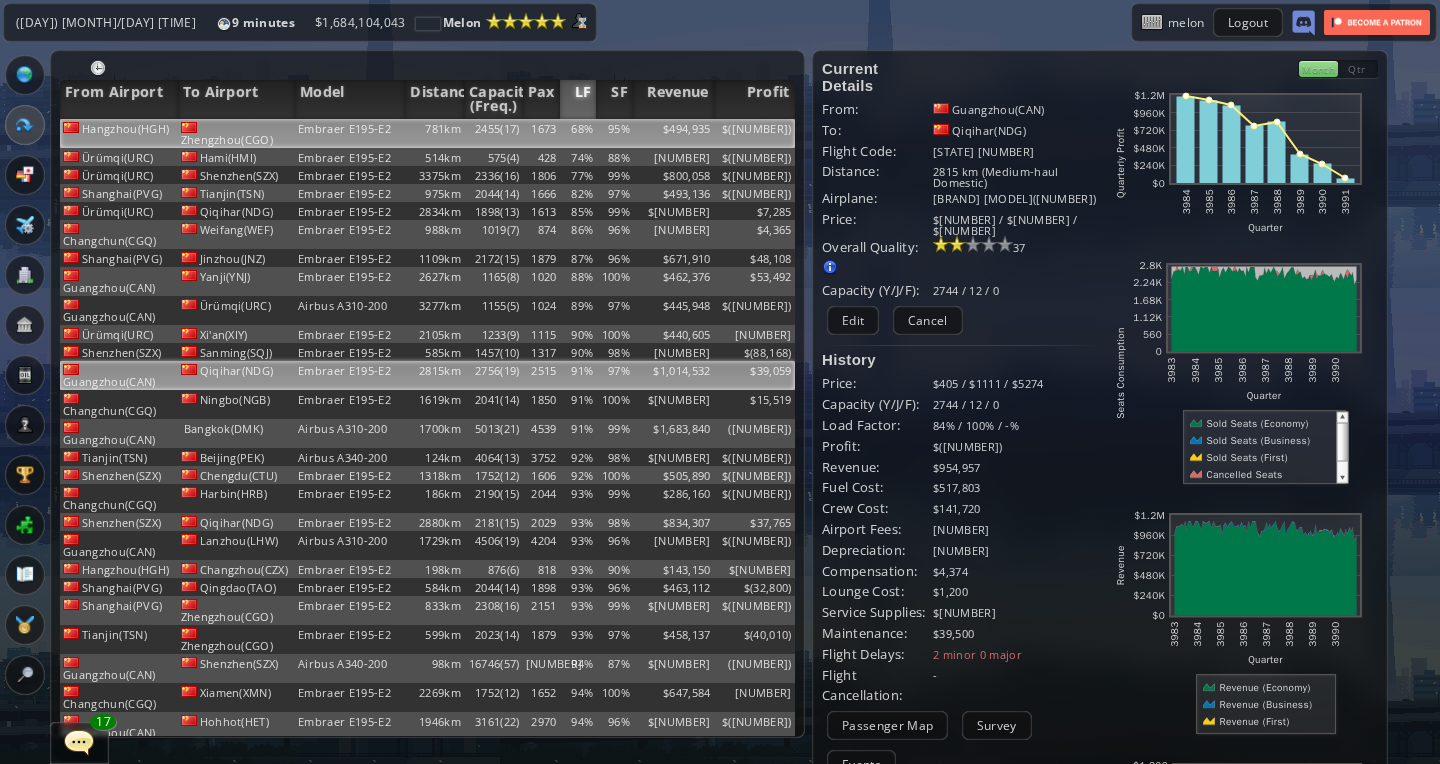 click on "68%" at bounding box center [578, 133] 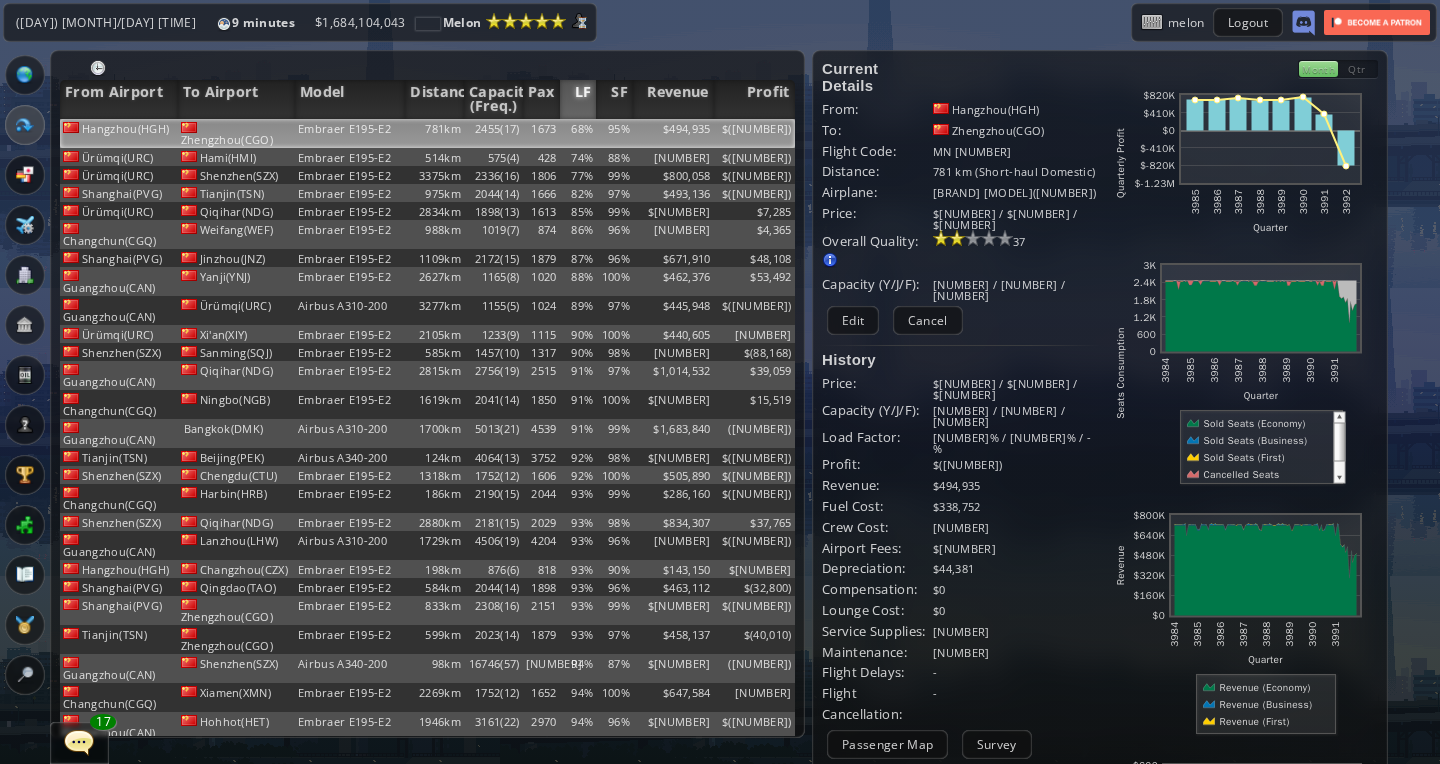 click on "Events" at bounding box center (861, 783) 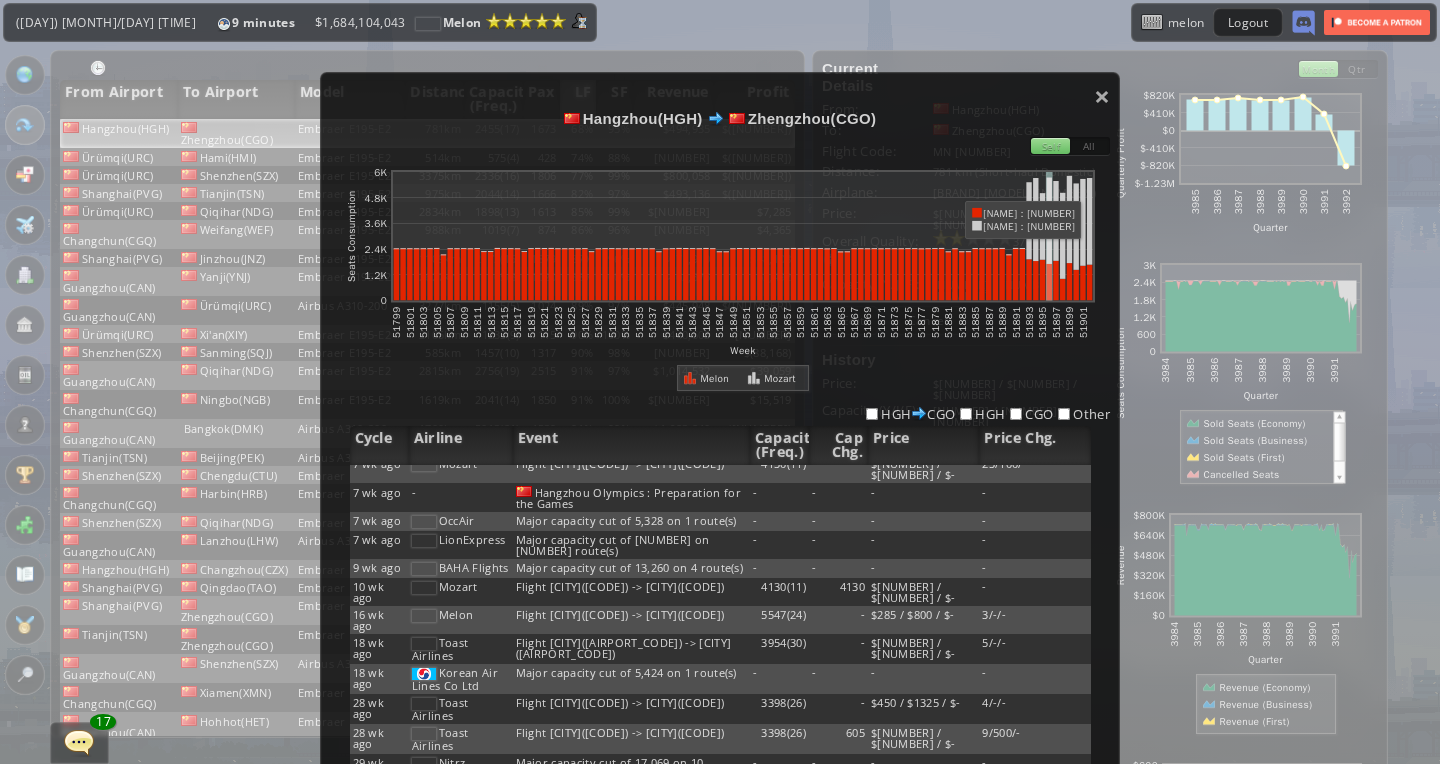 scroll, scrollTop: 19, scrollLeft: 0, axis: vertical 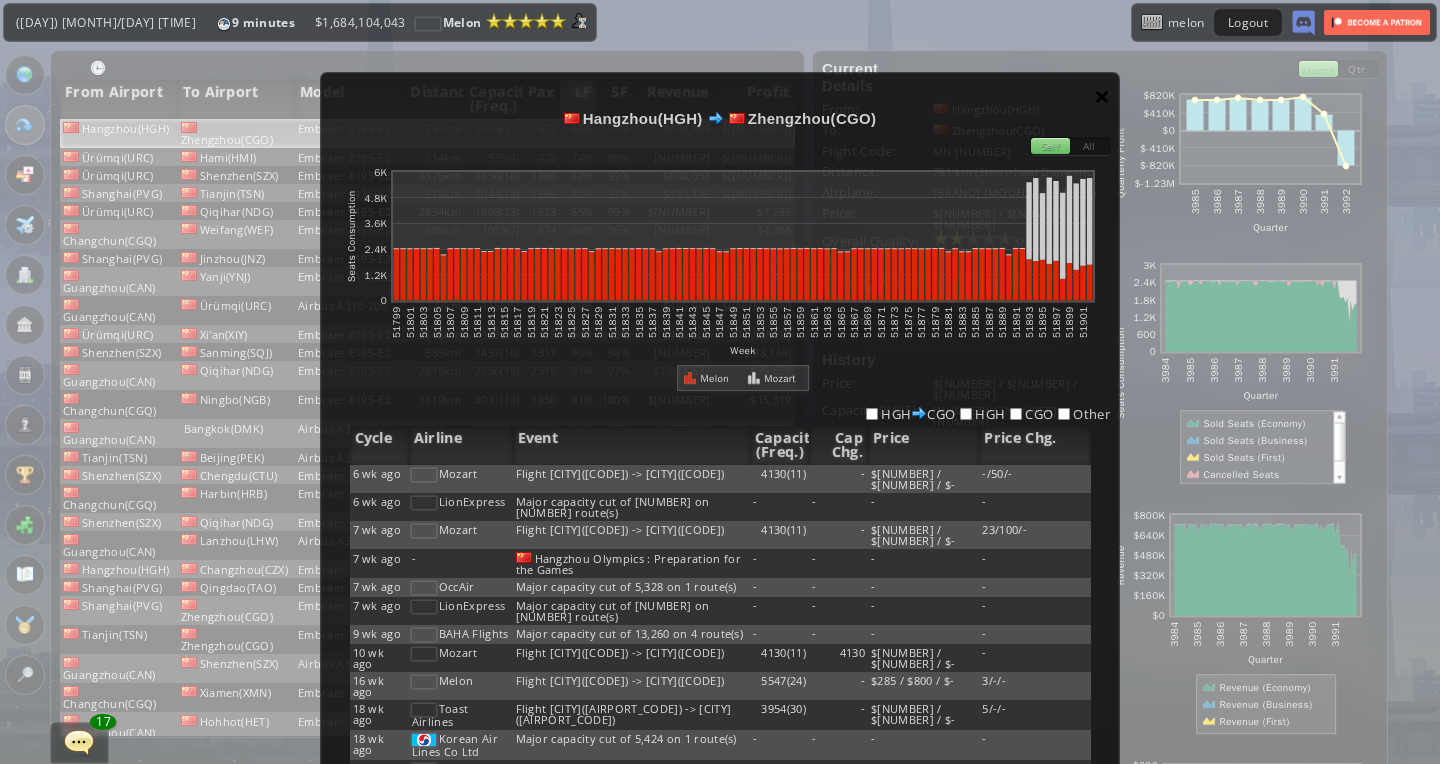 click on "×" at bounding box center (1102, 96) 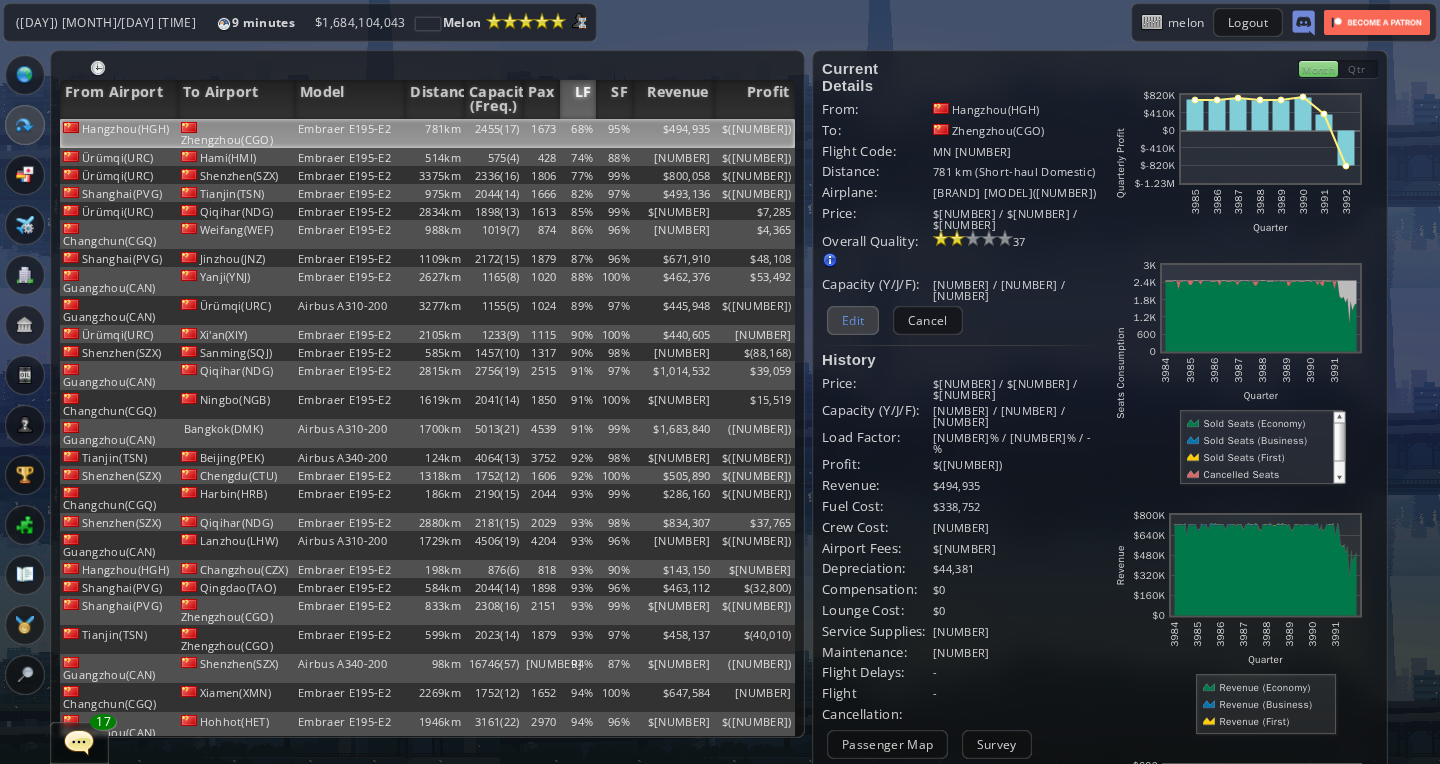 click on "Edit" at bounding box center (853, 320) 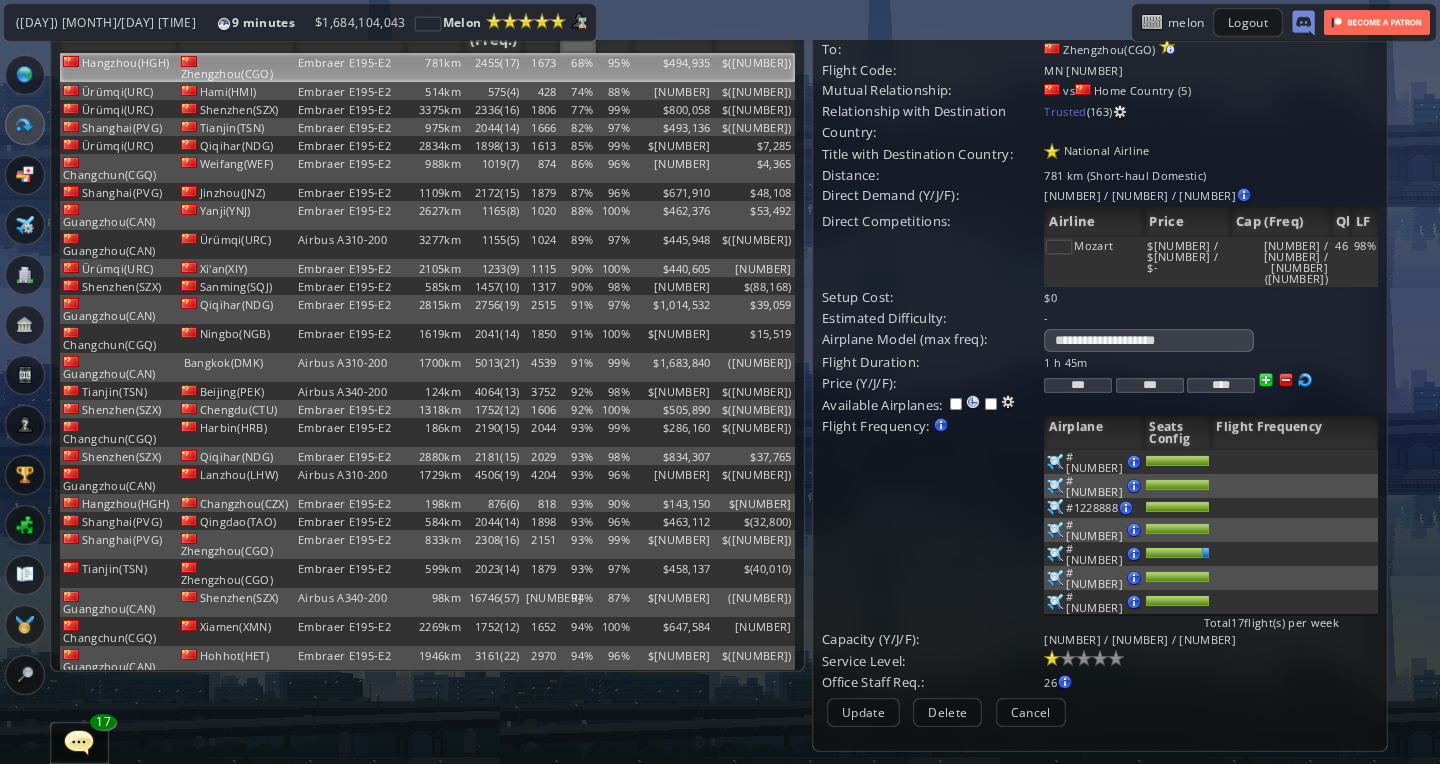 scroll, scrollTop: 67, scrollLeft: 0, axis: vertical 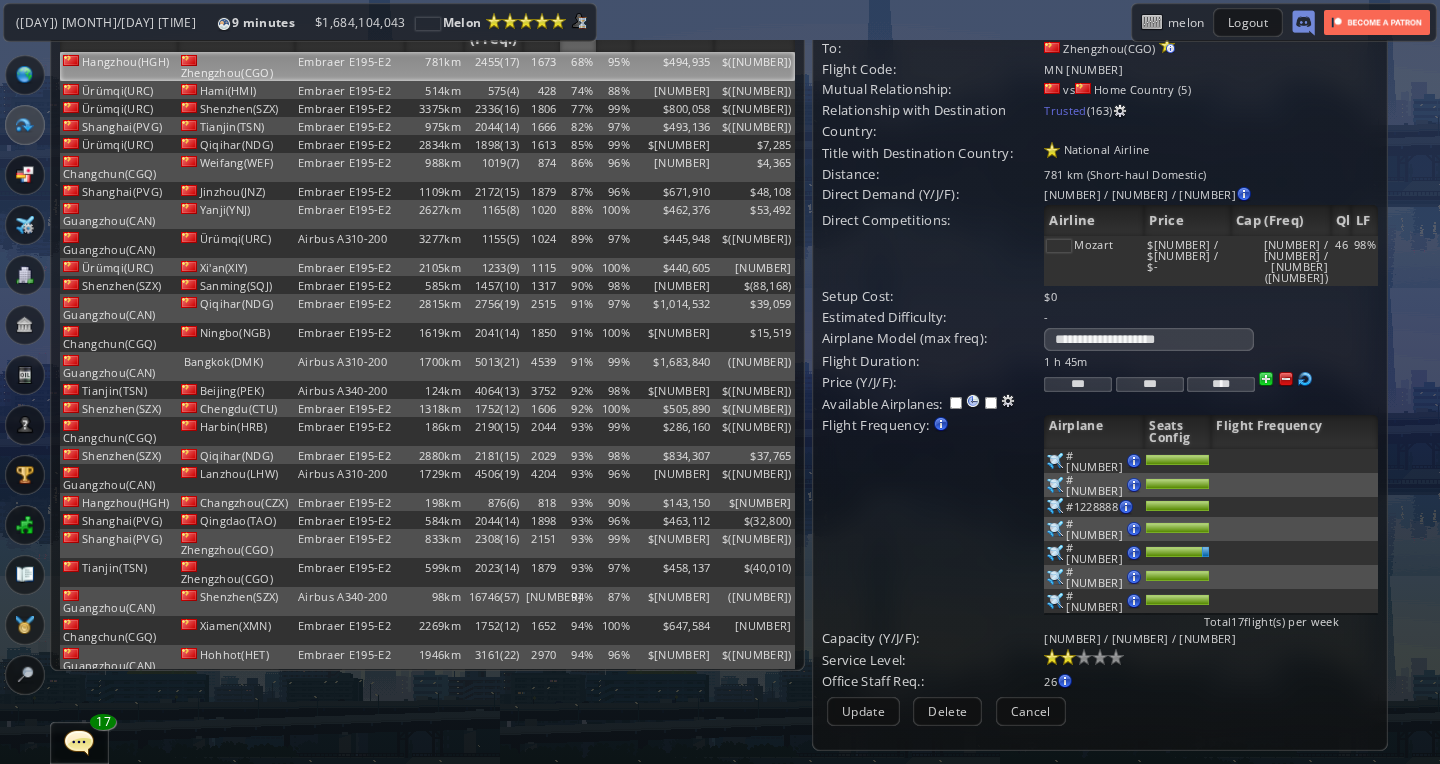 click at bounding box center [1068, 657] 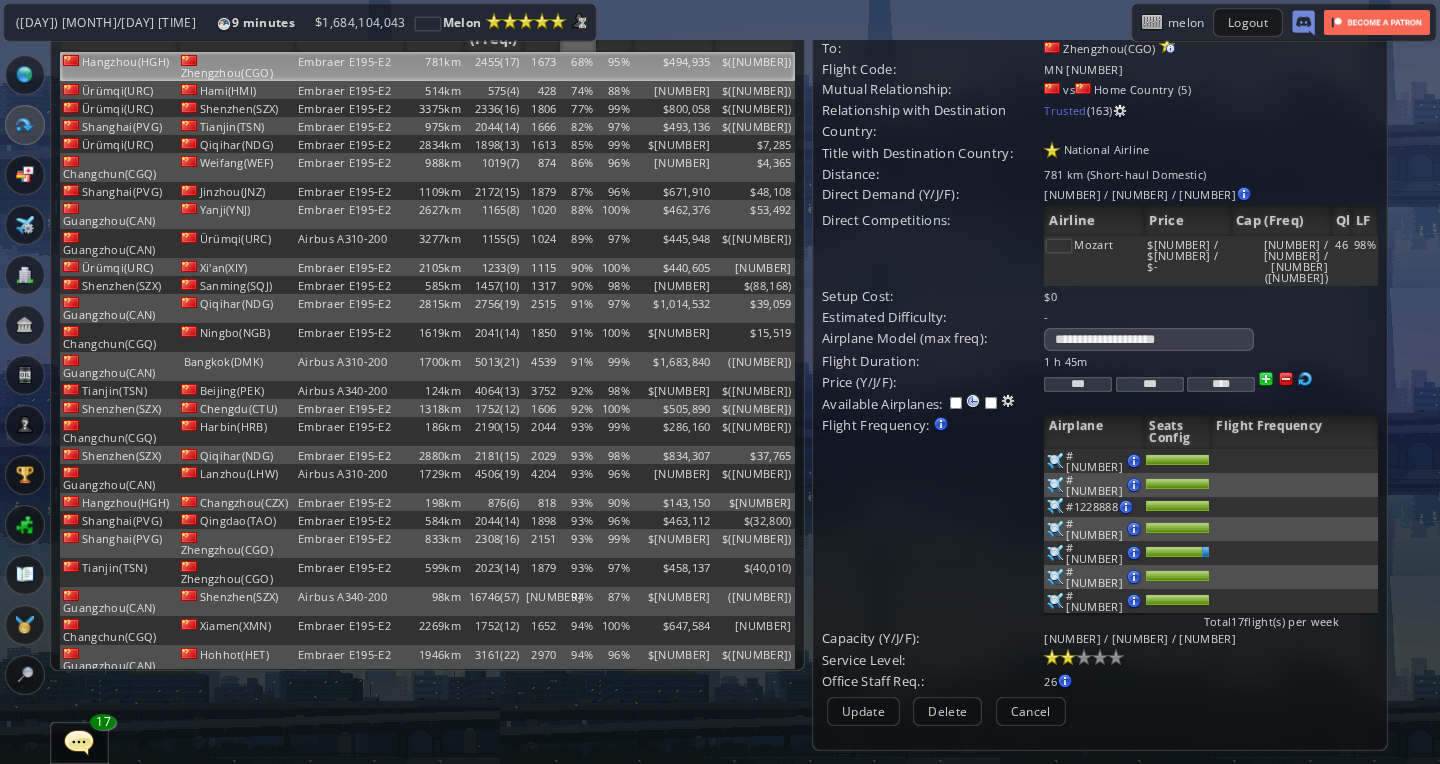 click on "***" at bounding box center (1078, 384) 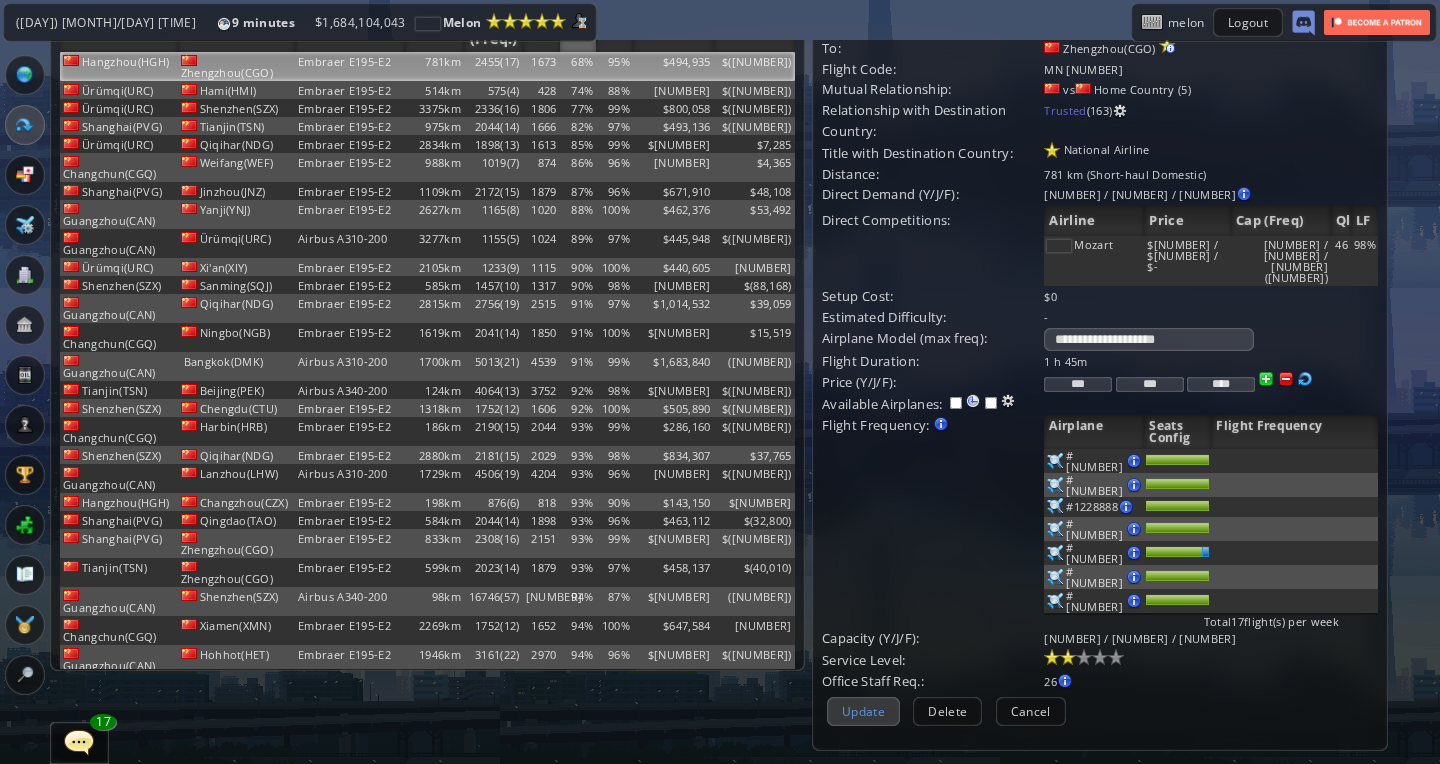 click on "Update" at bounding box center (863, 711) 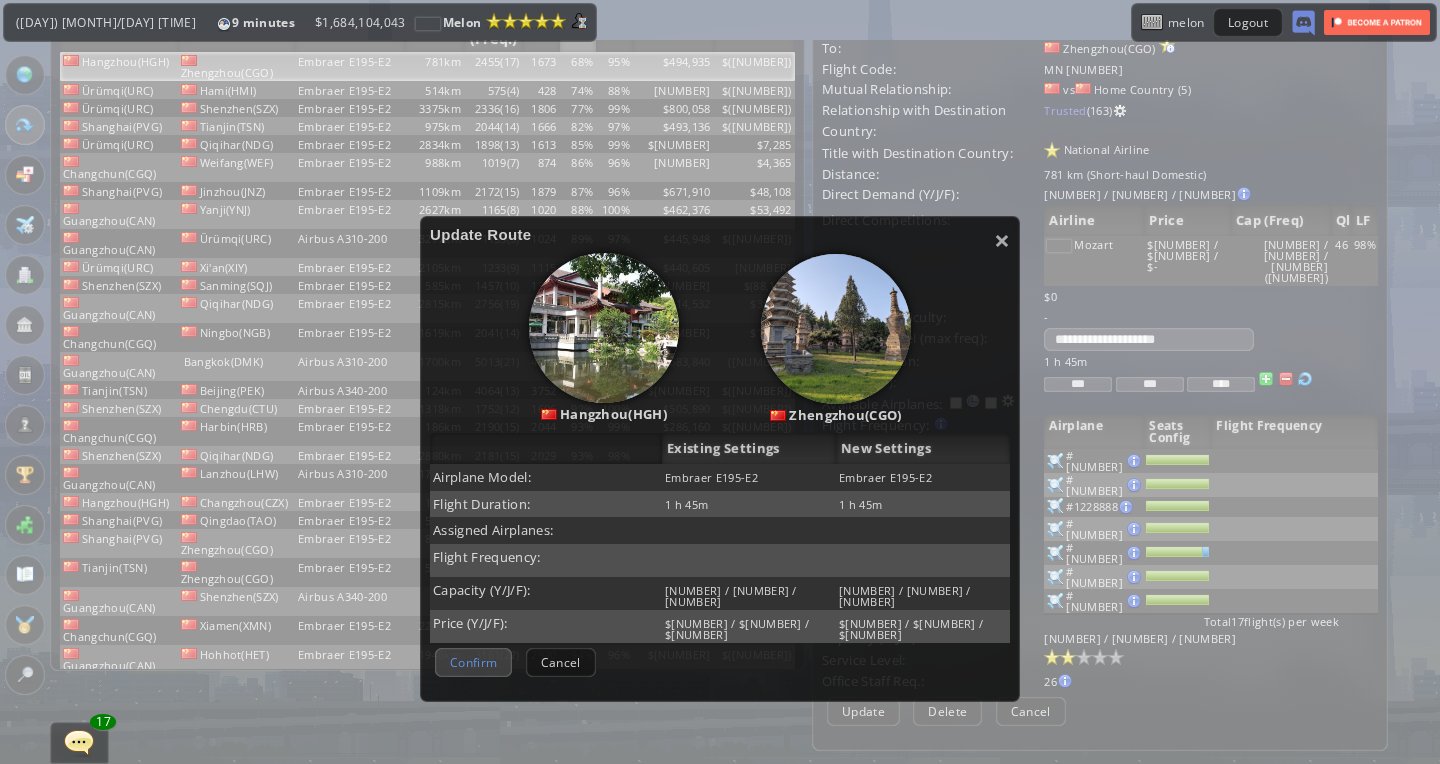 click on "Confirm" at bounding box center [473, 662] 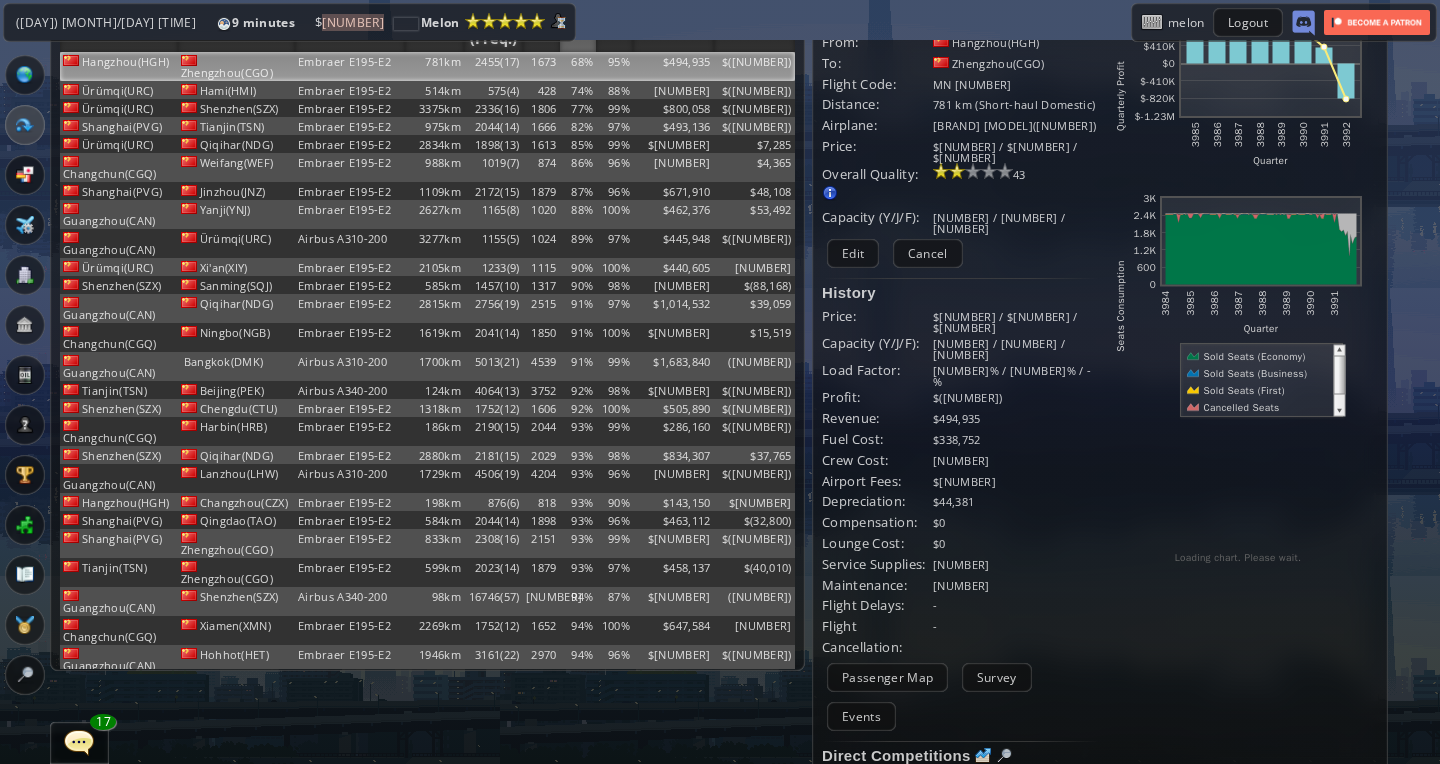 scroll, scrollTop: 0, scrollLeft: 0, axis: both 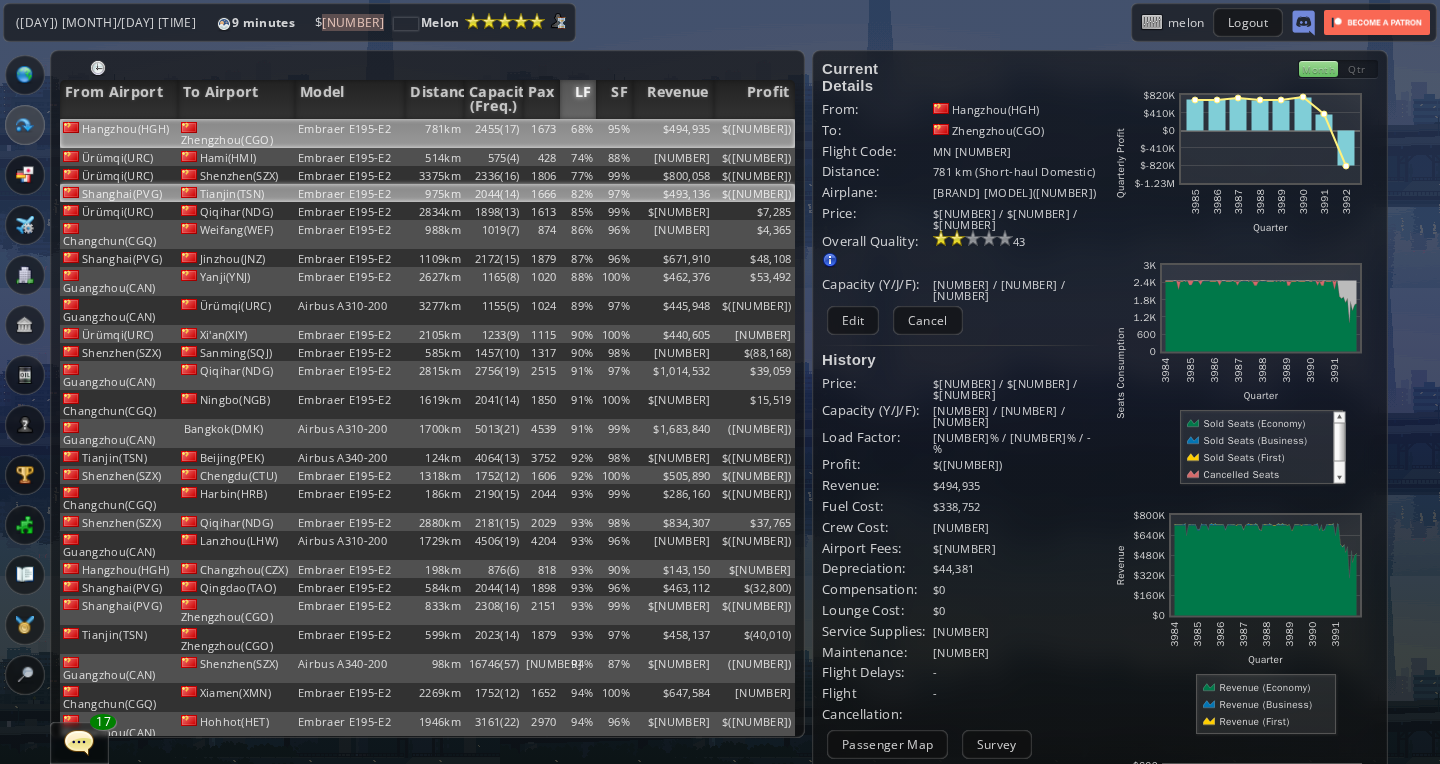 click on "975km" at bounding box center (434, 133) 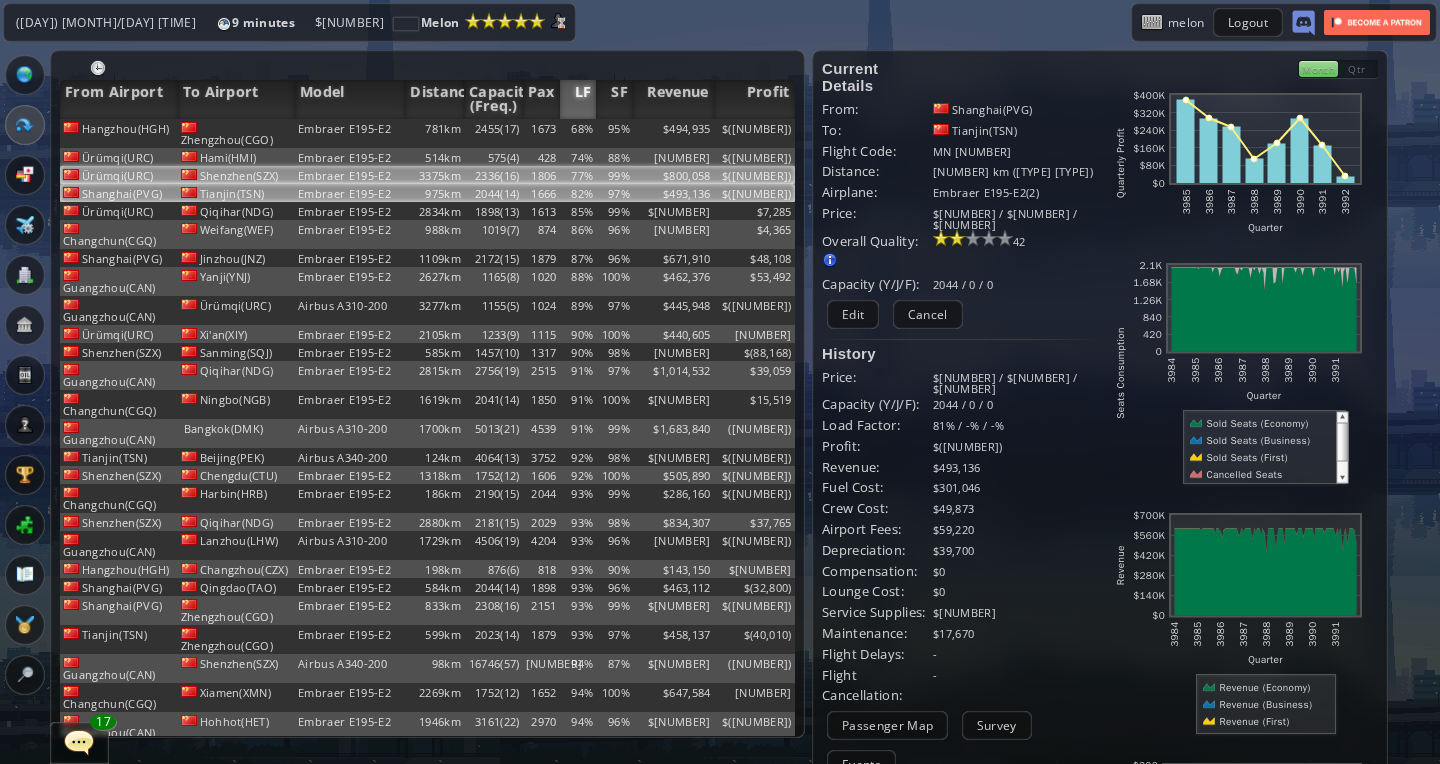 click on "3375km" at bounding box center (434, 133) 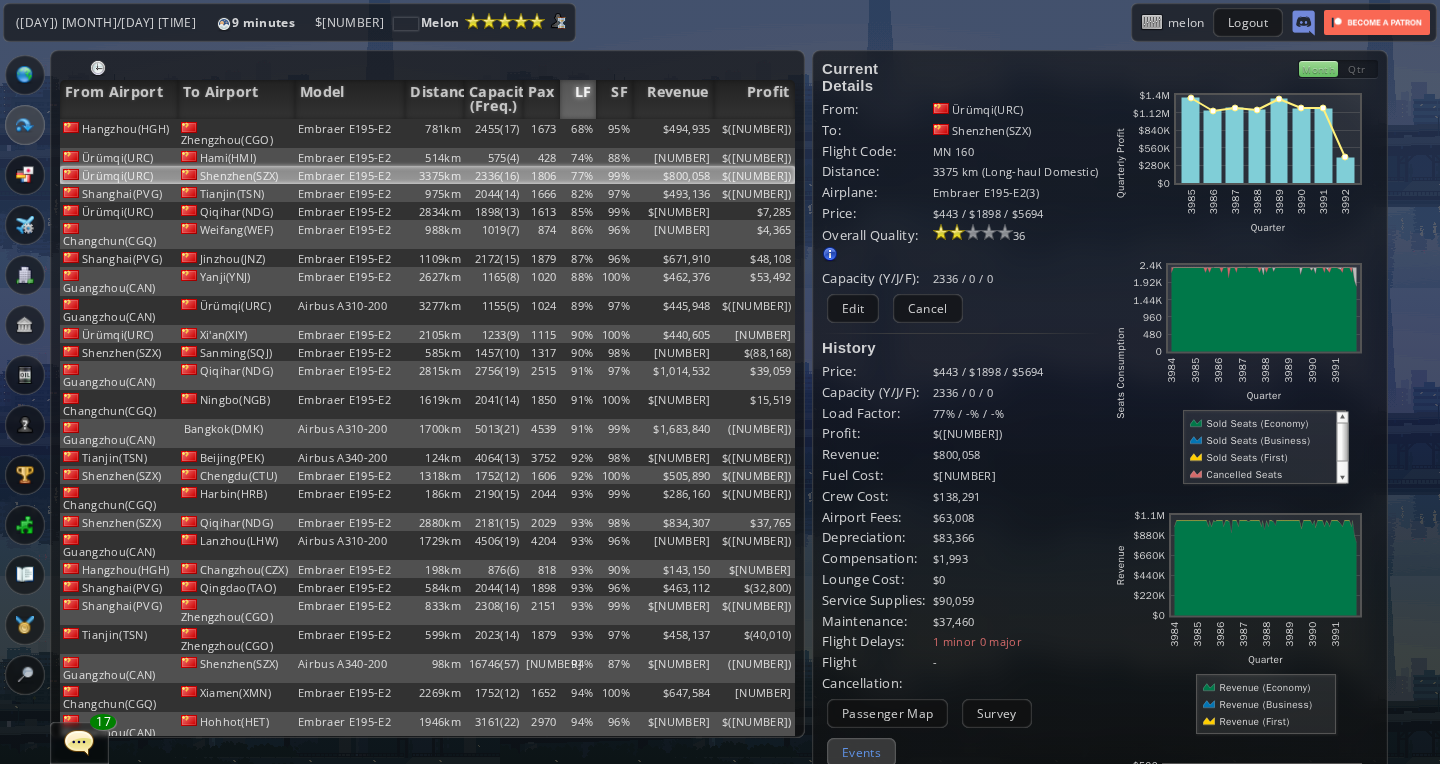 click on "Events" at bounding box center (861, 752) 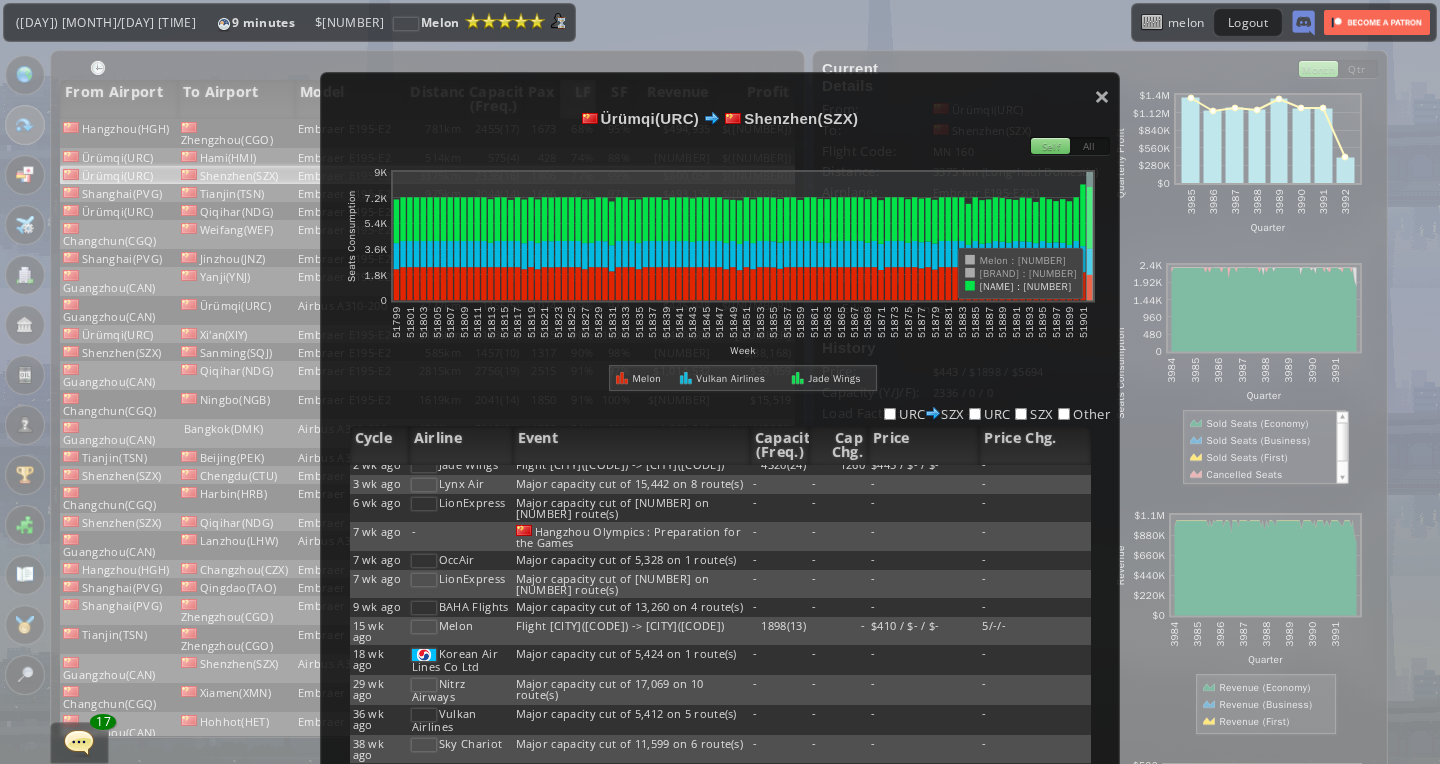 scroll, scrollTop: 0, scrollLeft: 0, axis: both 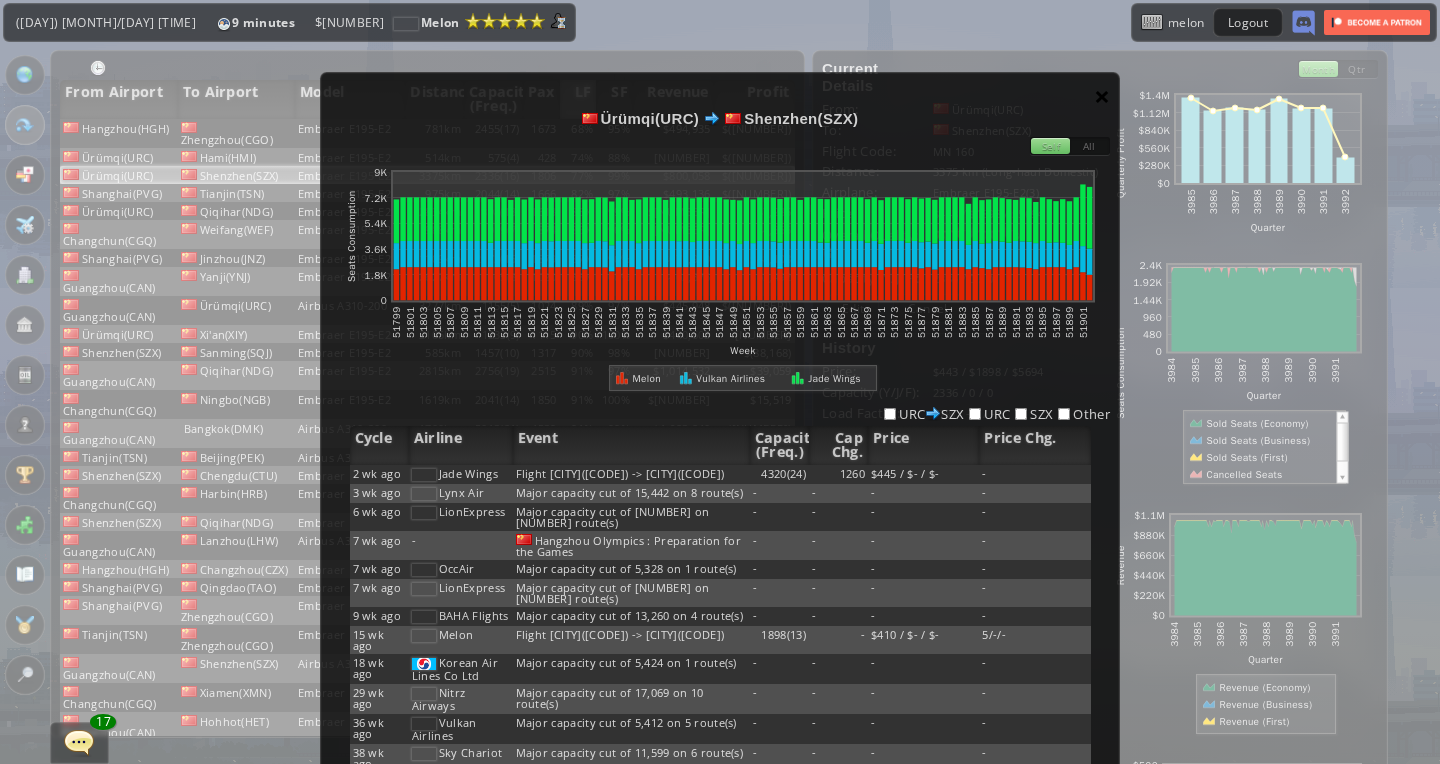 click on "×" at bounding box center (1102, 96) 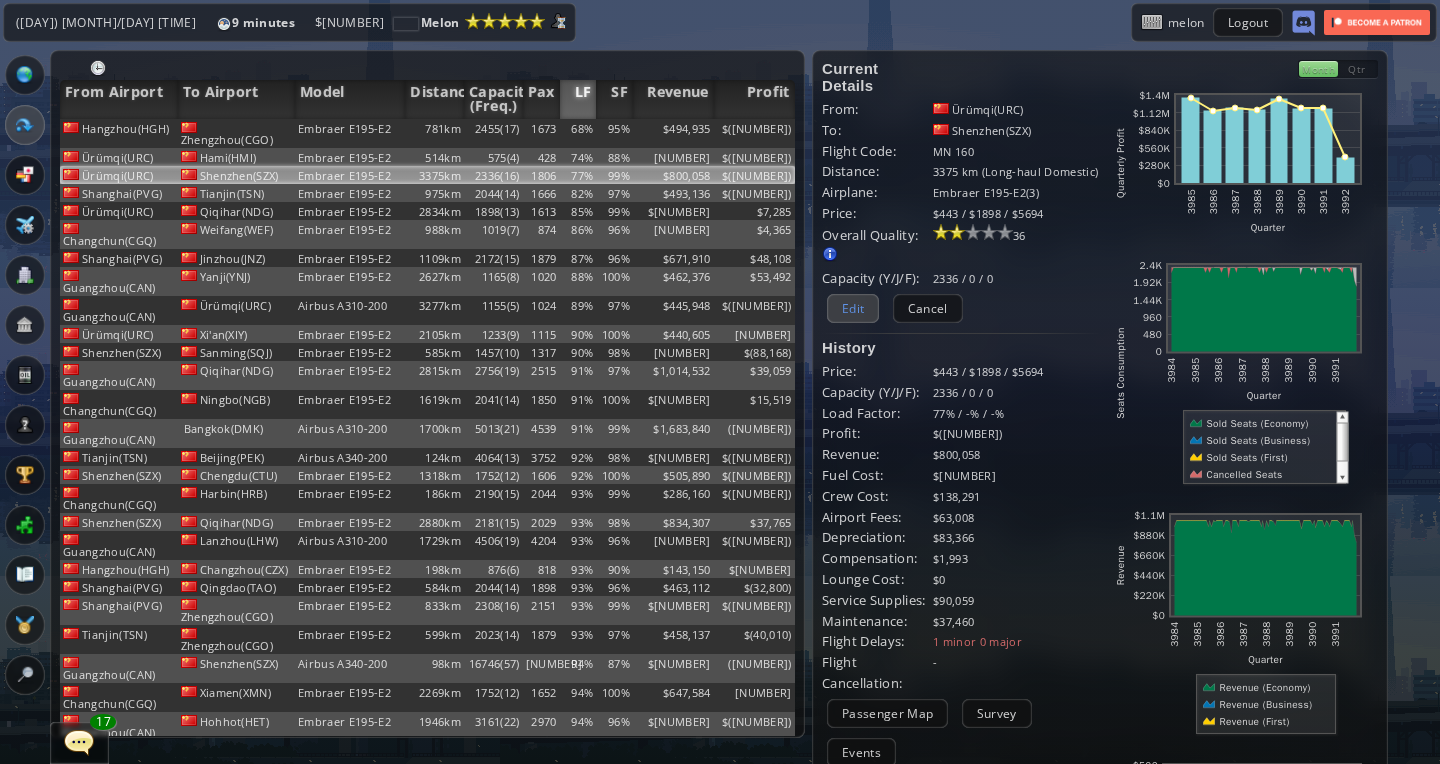 click on "Edit" at bounding box center [853, 308] 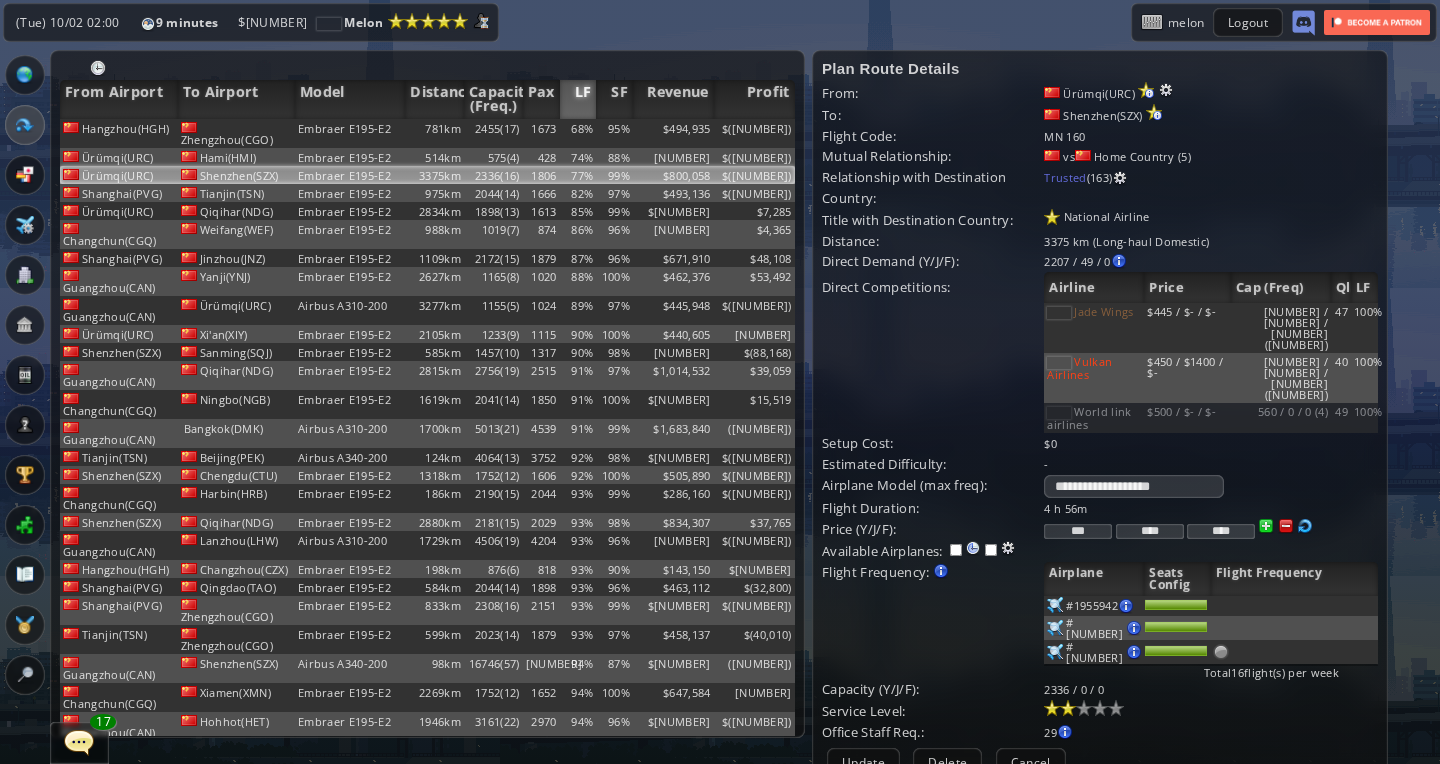click at bounding box center [1068, 708] 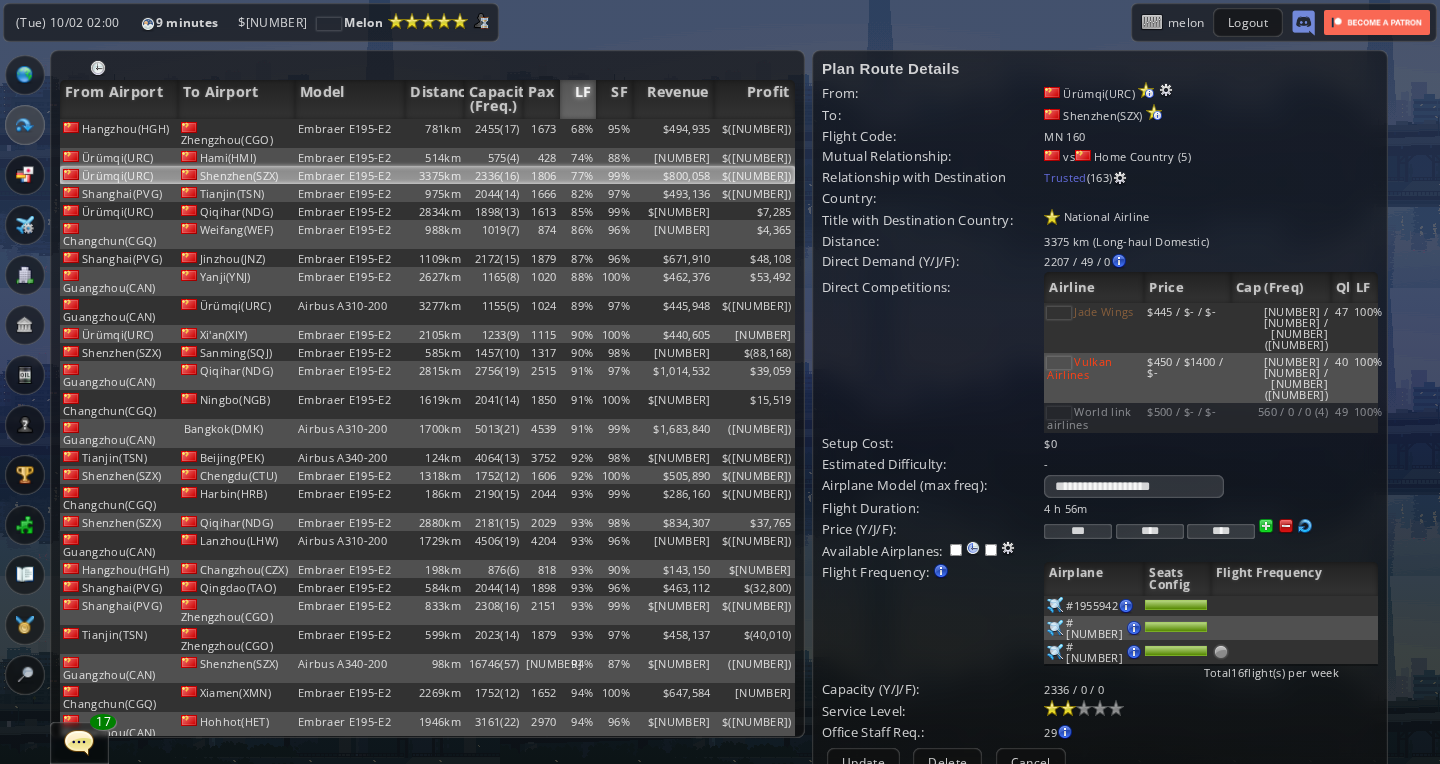 drag, startPoint x: 1082, startPoint y: 466, endPoint x: 1109, endPoint y: 466, distance: 27 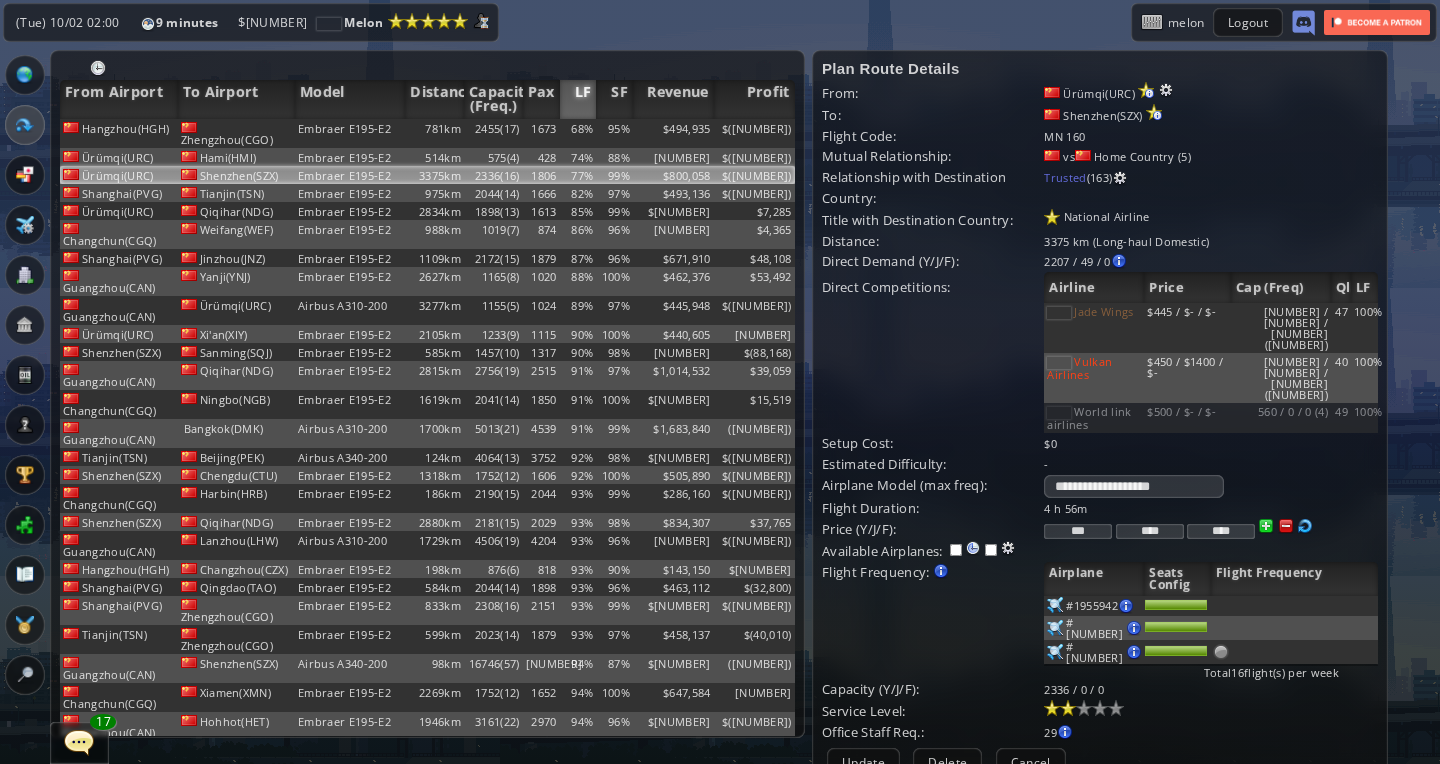 click on "***" at bounding box center (1078, 531) 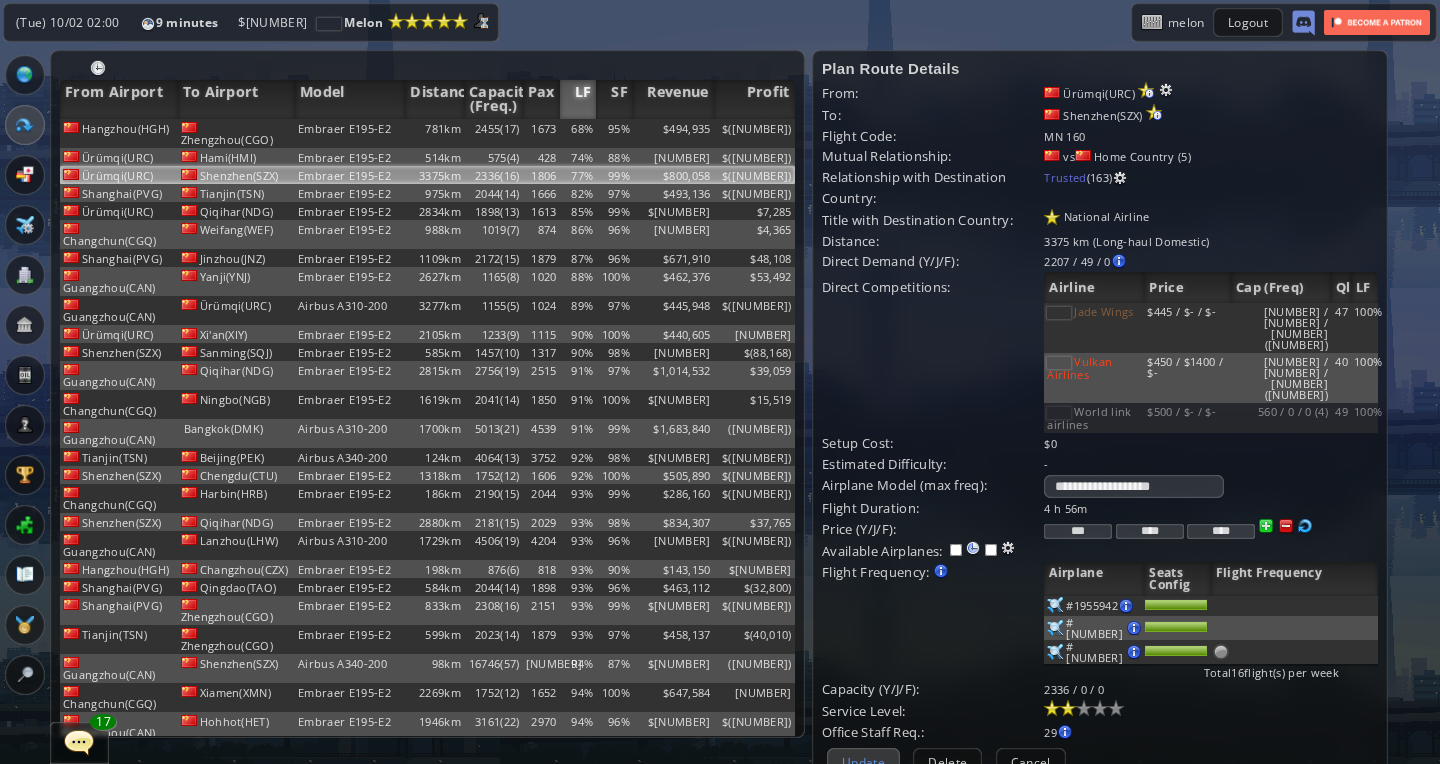 click on "Update" at bounding box center (863, 762) 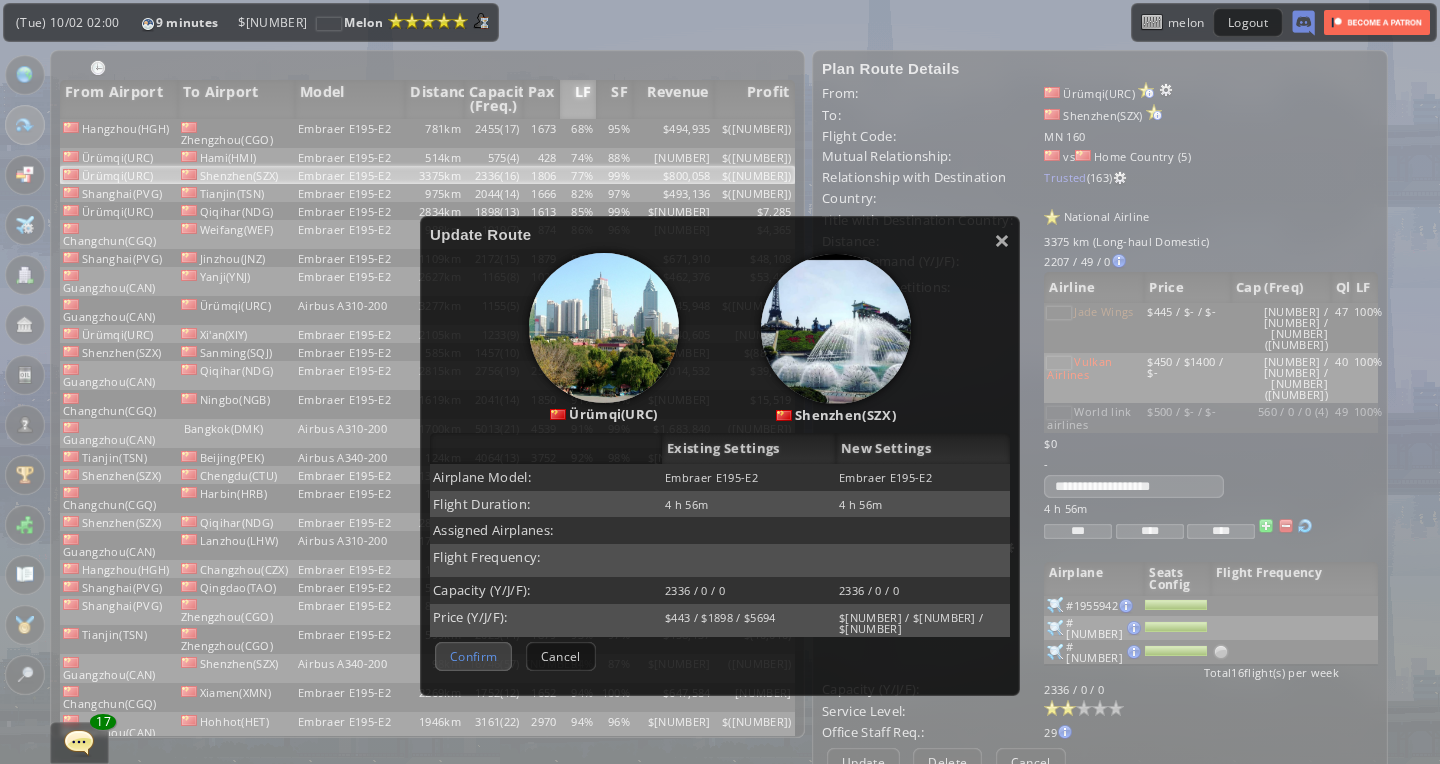 click on "Confirm" at bounding box center [473, 656] 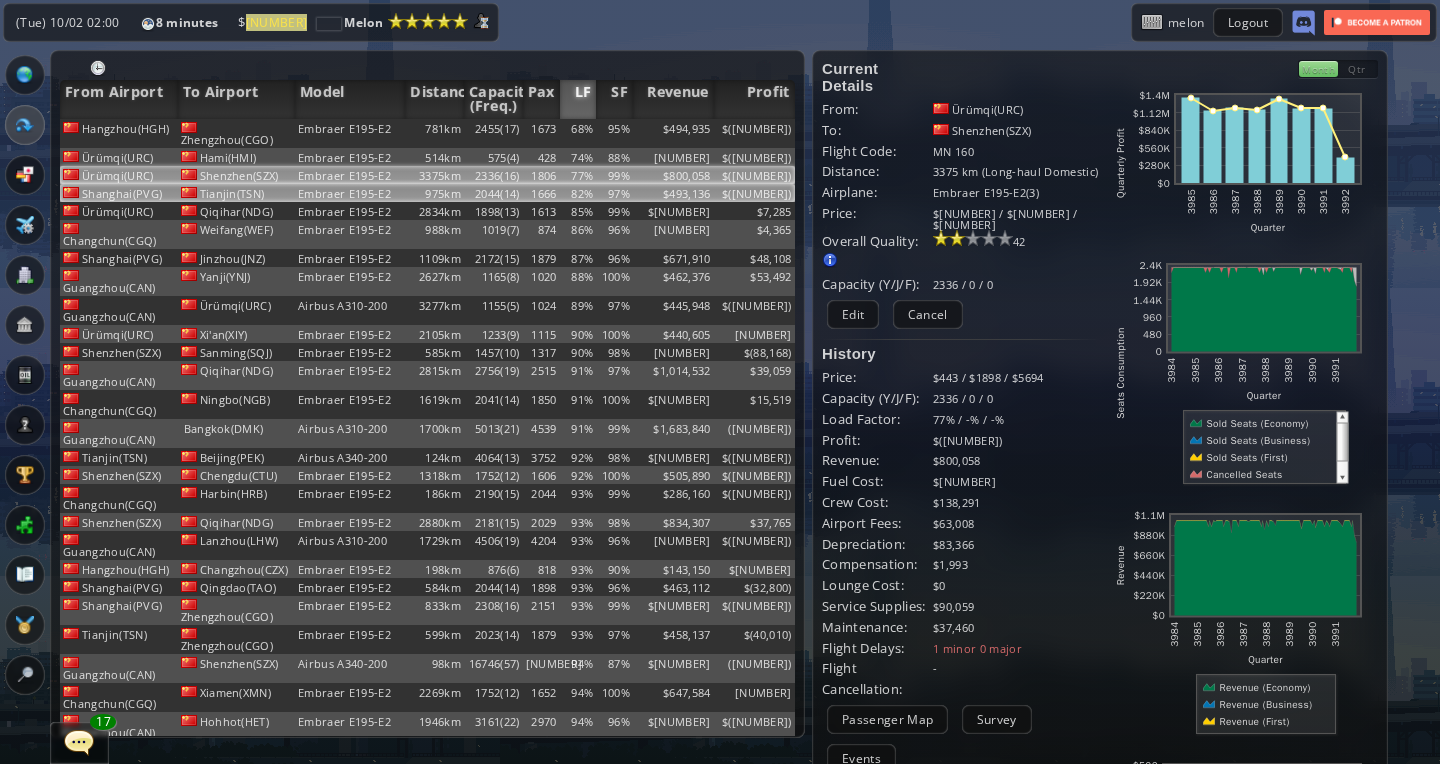 click on "975km" at bounding box center [434, 133] 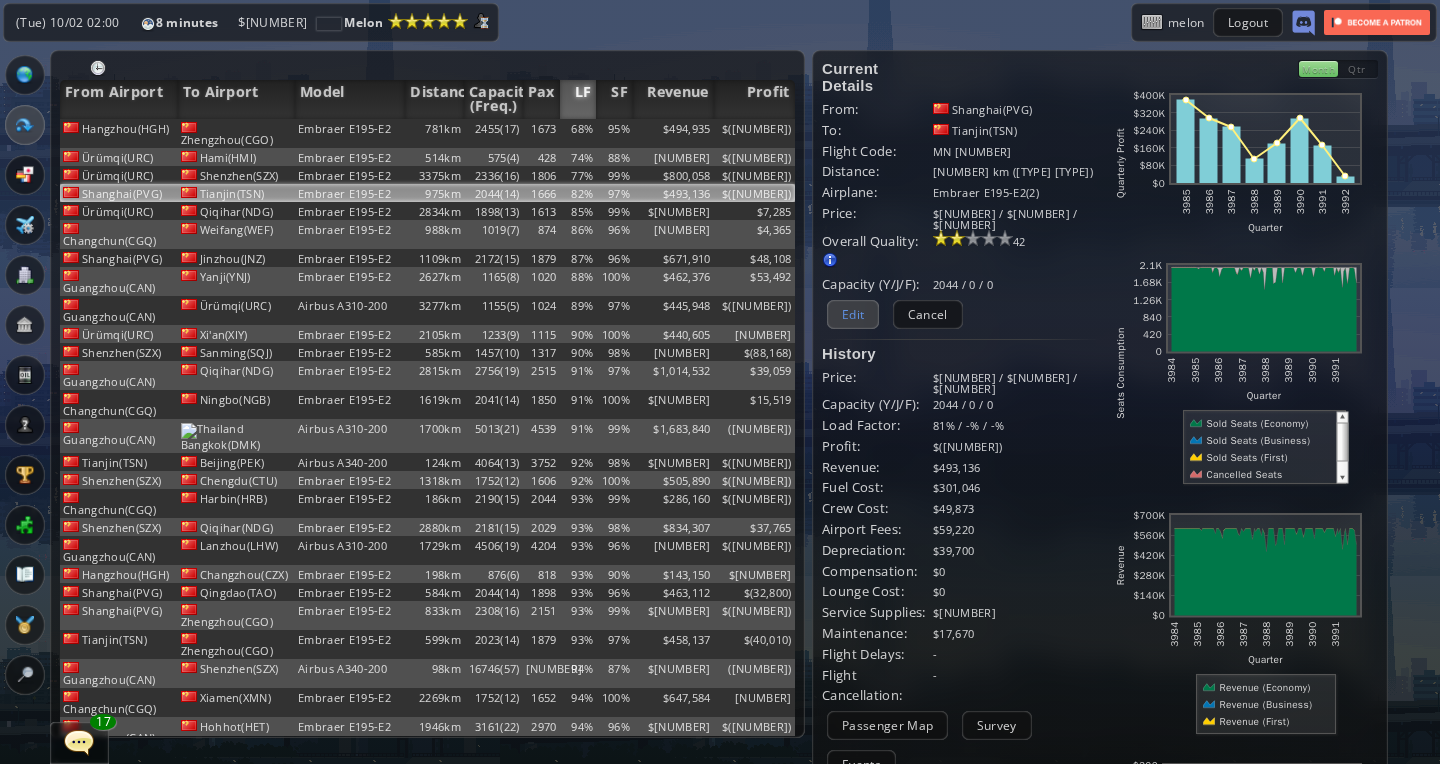click on "Edit" at bounding box center (853, 314) 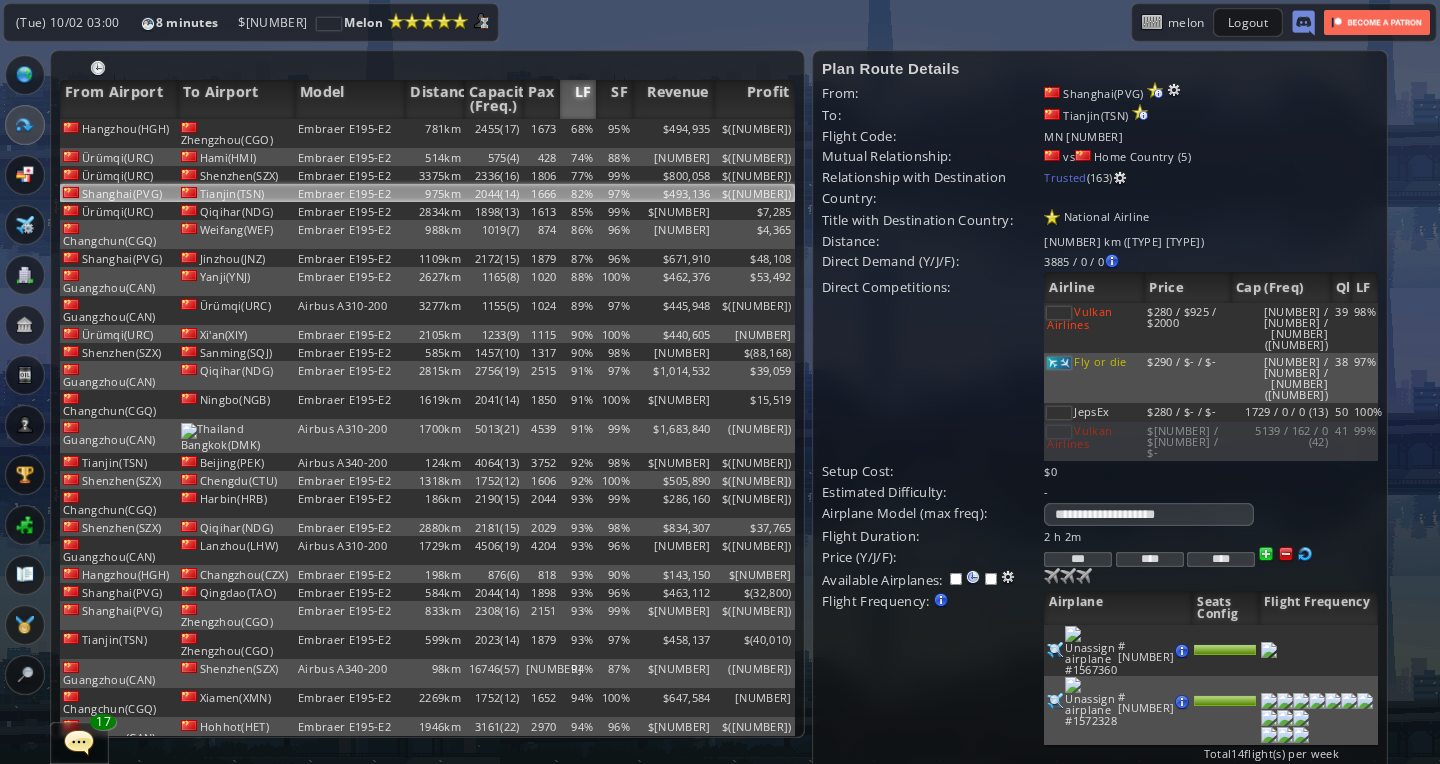 drag, startPoint x: 1081, startPoint y: 487, endPoint x: 1133, endPoint y: 489, distance: 52.03845 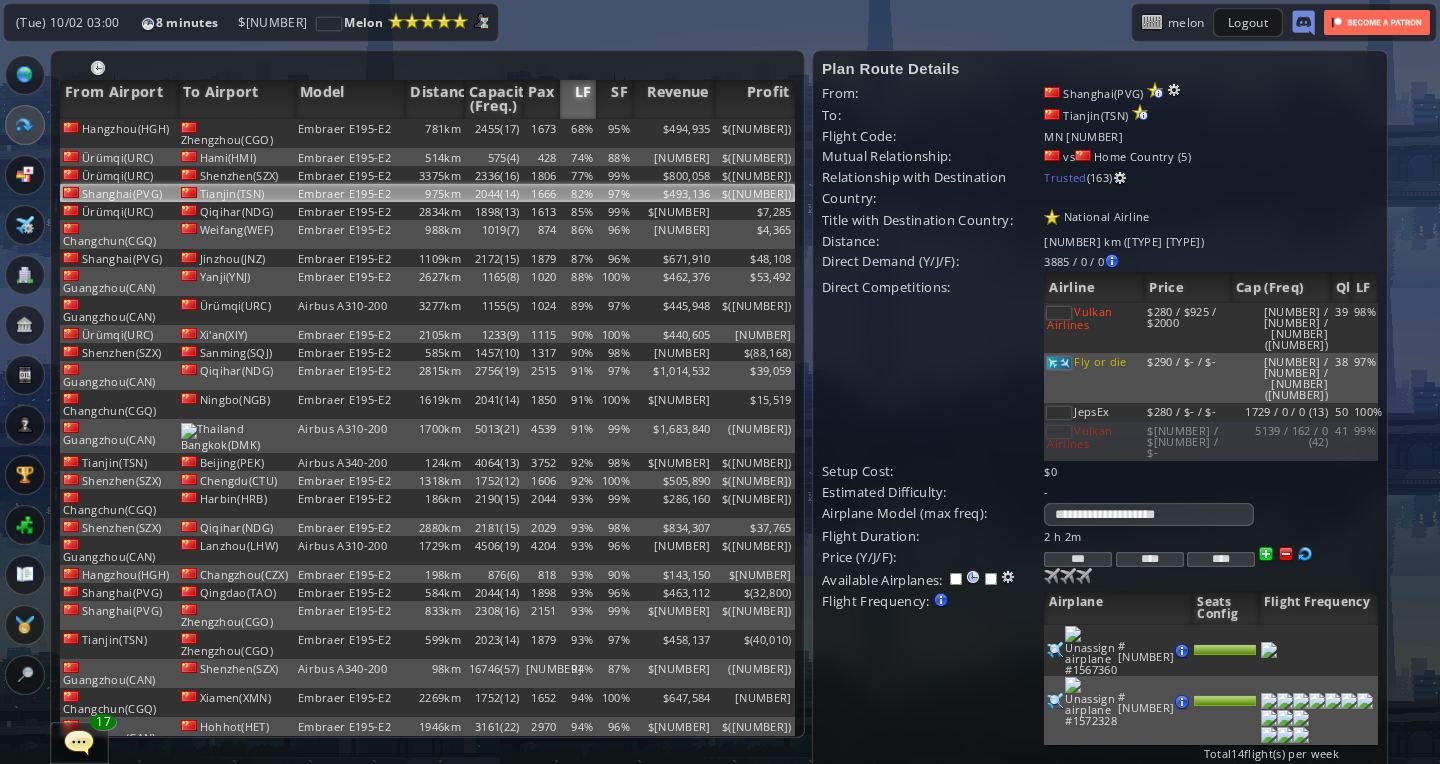 click on "***
****
****" at bounding box center [1210, 536] 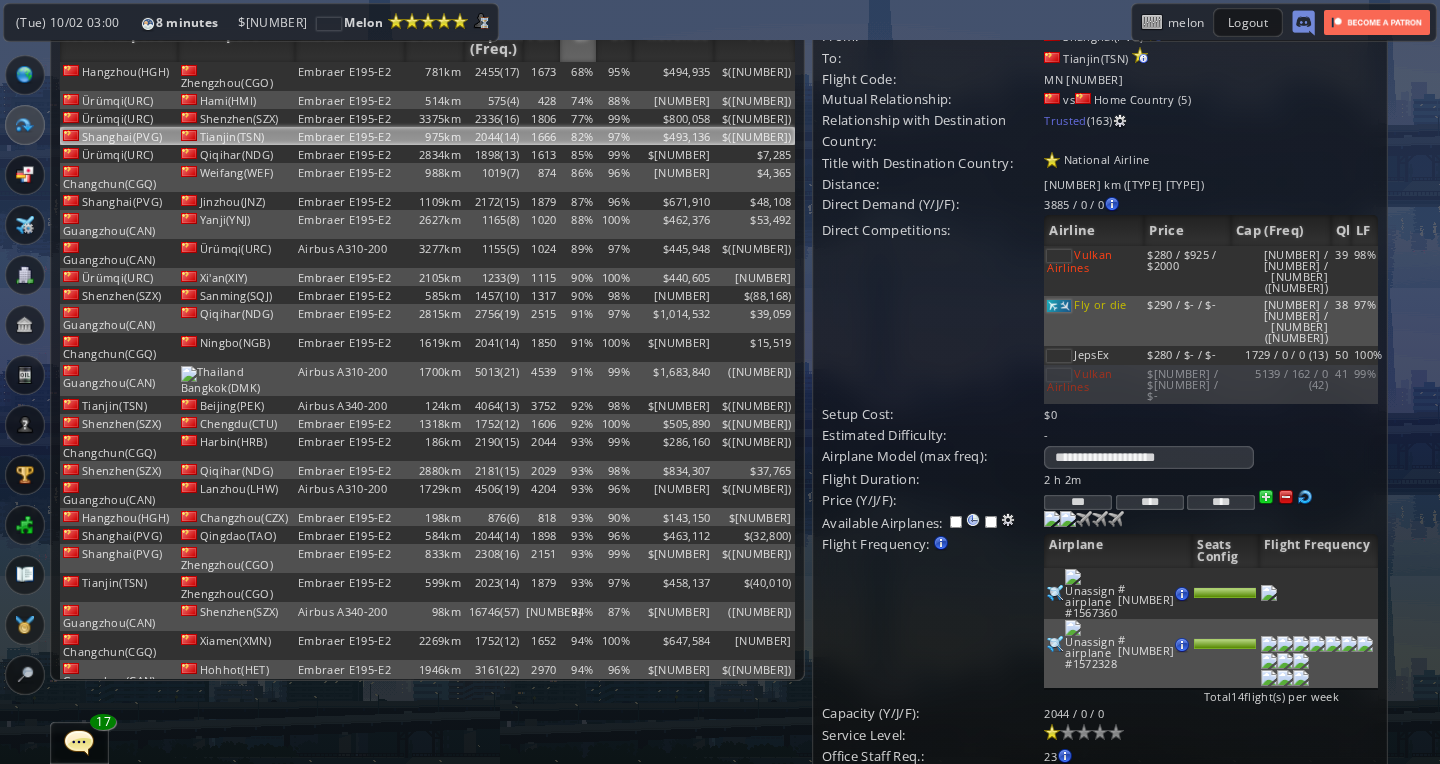scroll, scrollTop: 58, scrollLeft: 0, axis: vertical 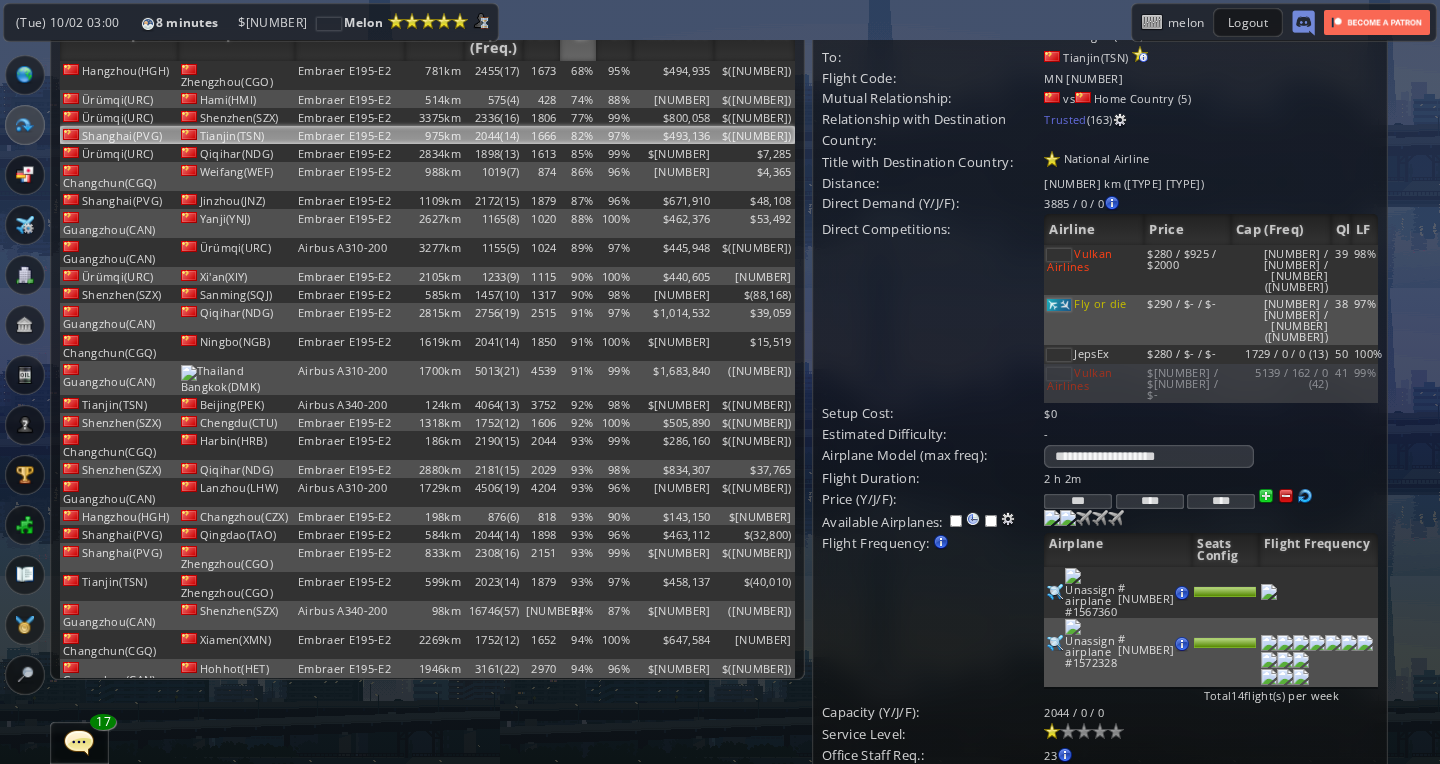 click on "Update" at bounding box center (863, 785) 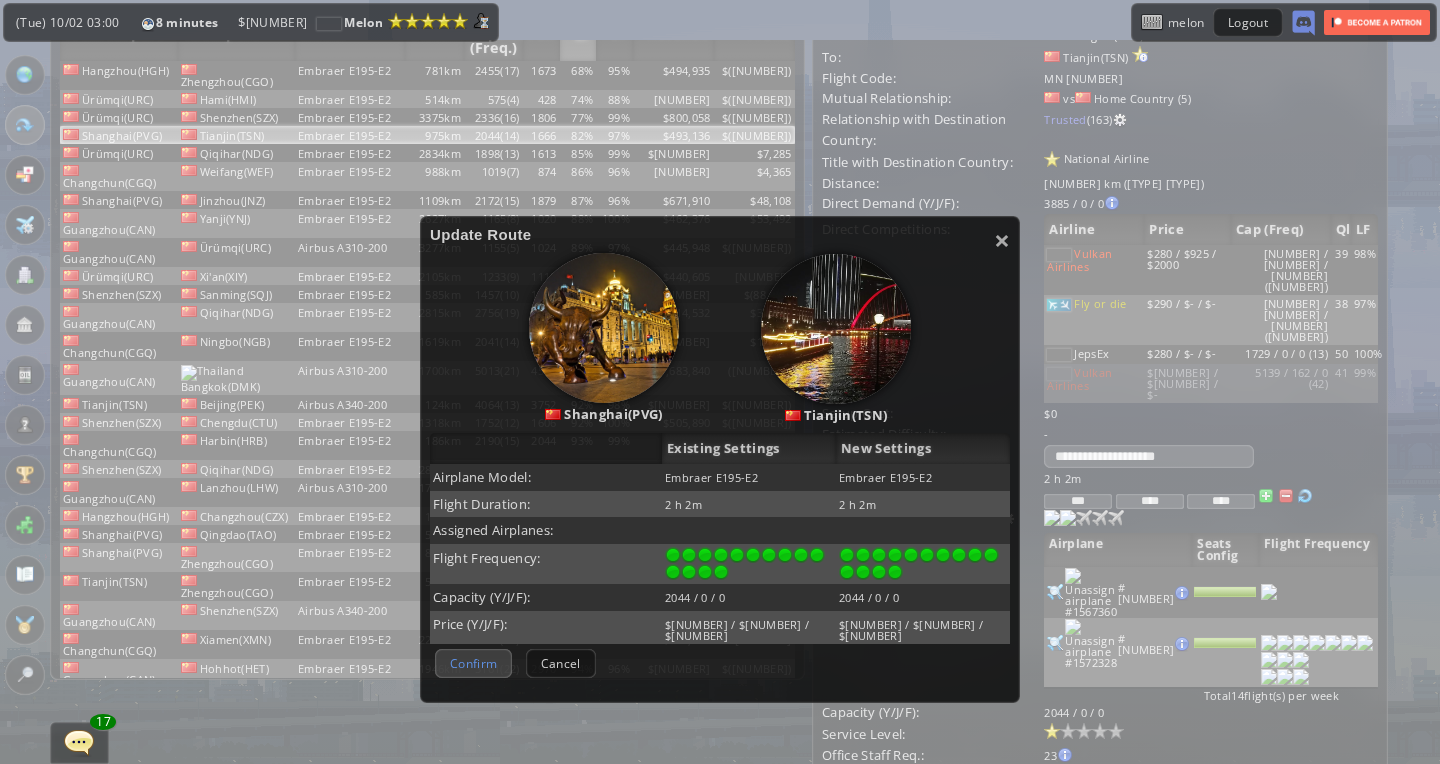 click on "Confirm" at bounding box center [473, 663] 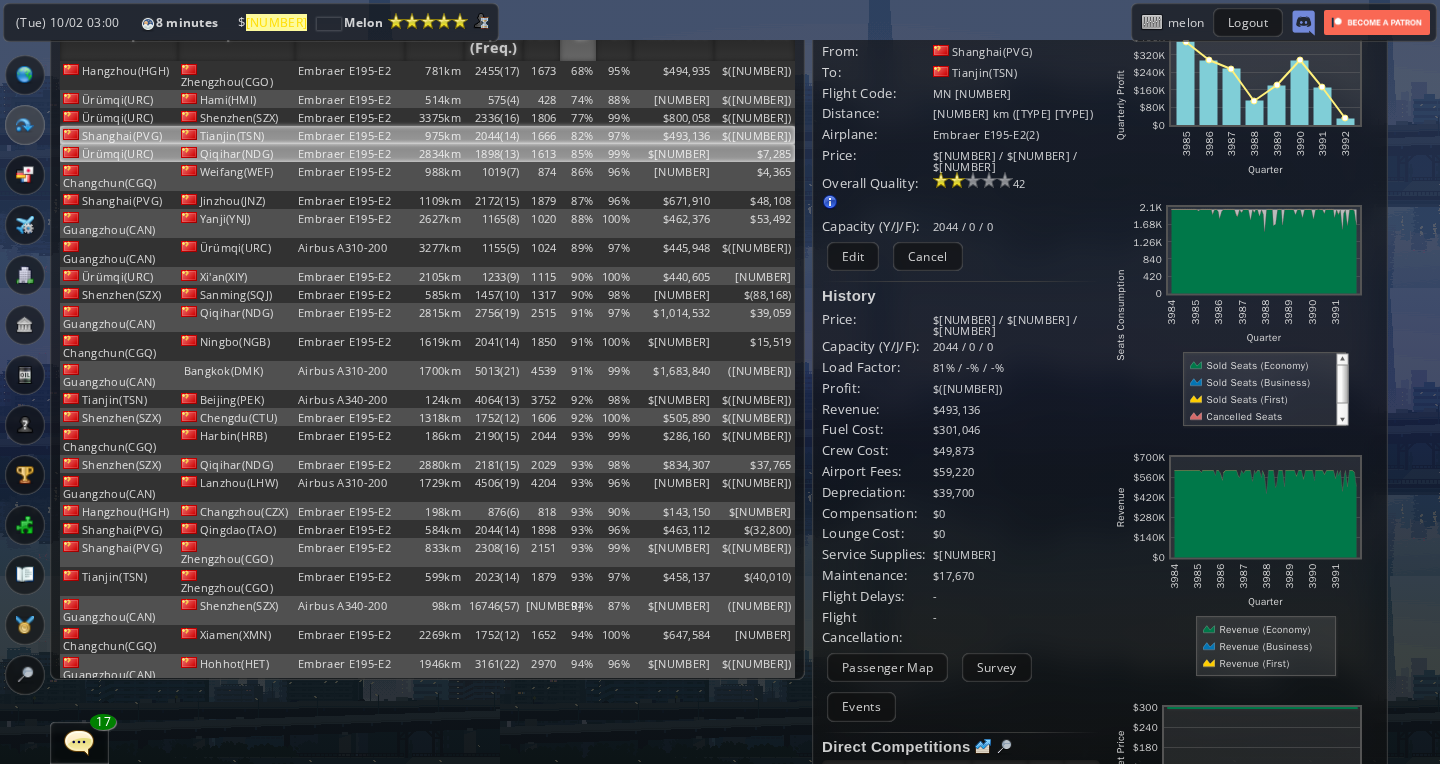 click on "Embraer E195-E2" at bounding box center [350, 75] 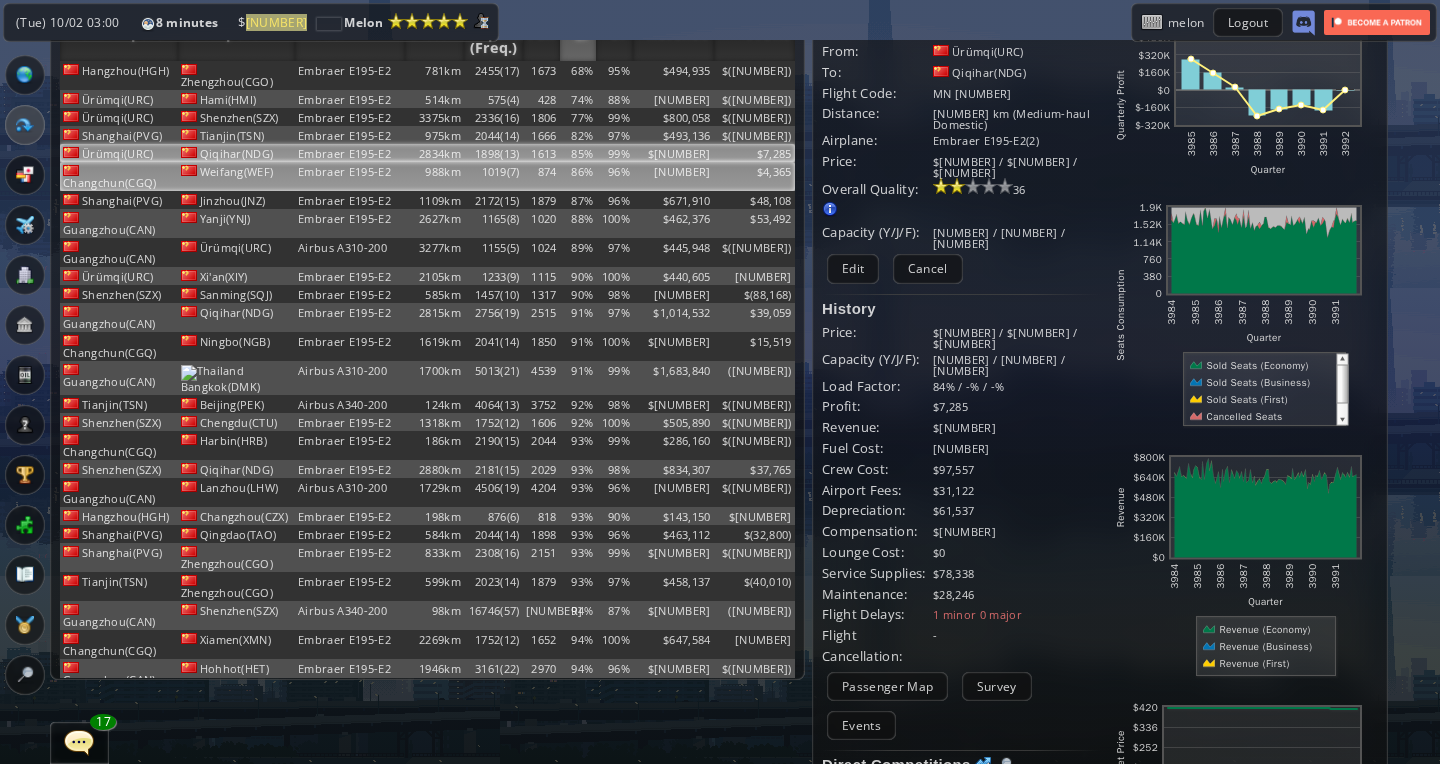 click on "Embraer E195-E2" at bounding box center (350, 75) 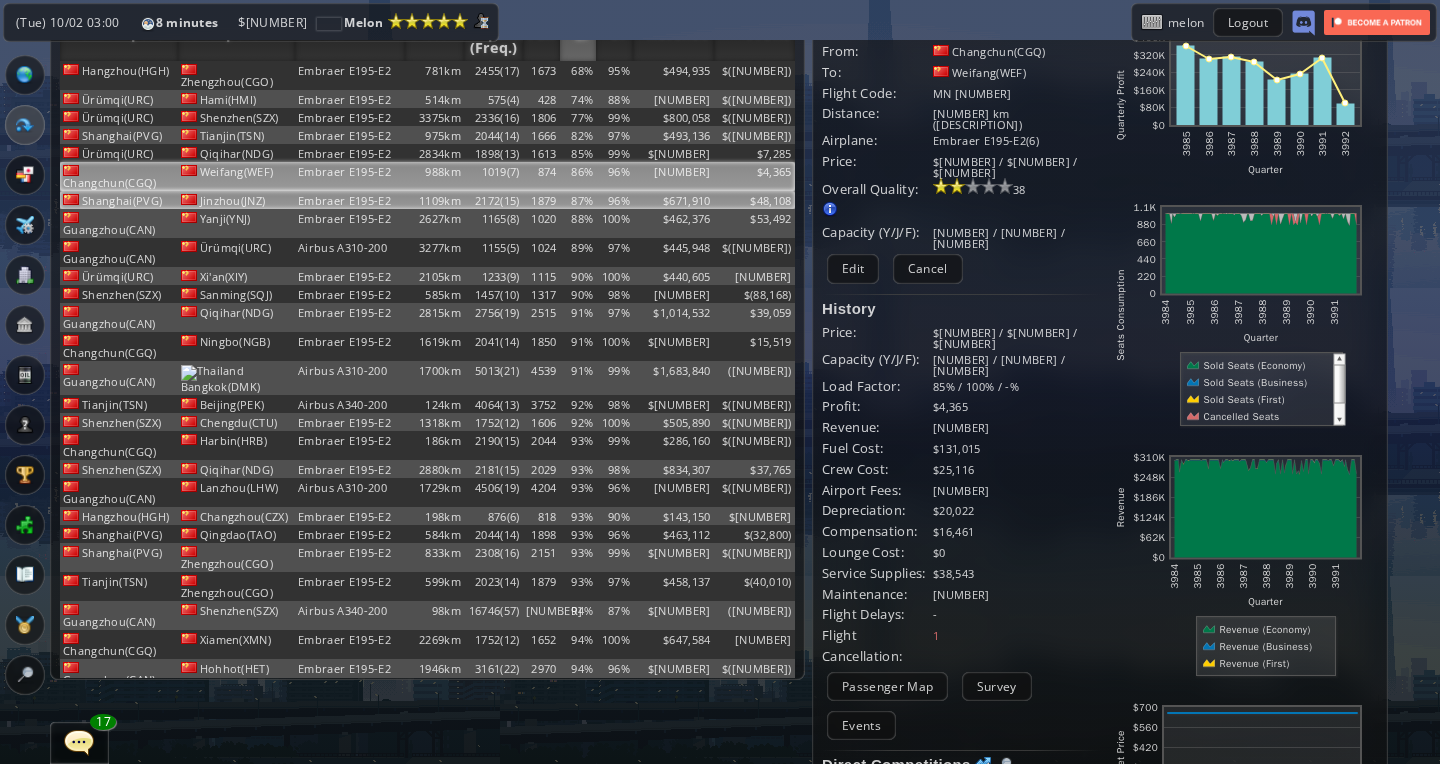 click on "Embraer E195-E2" at bounding box center (350, 75) 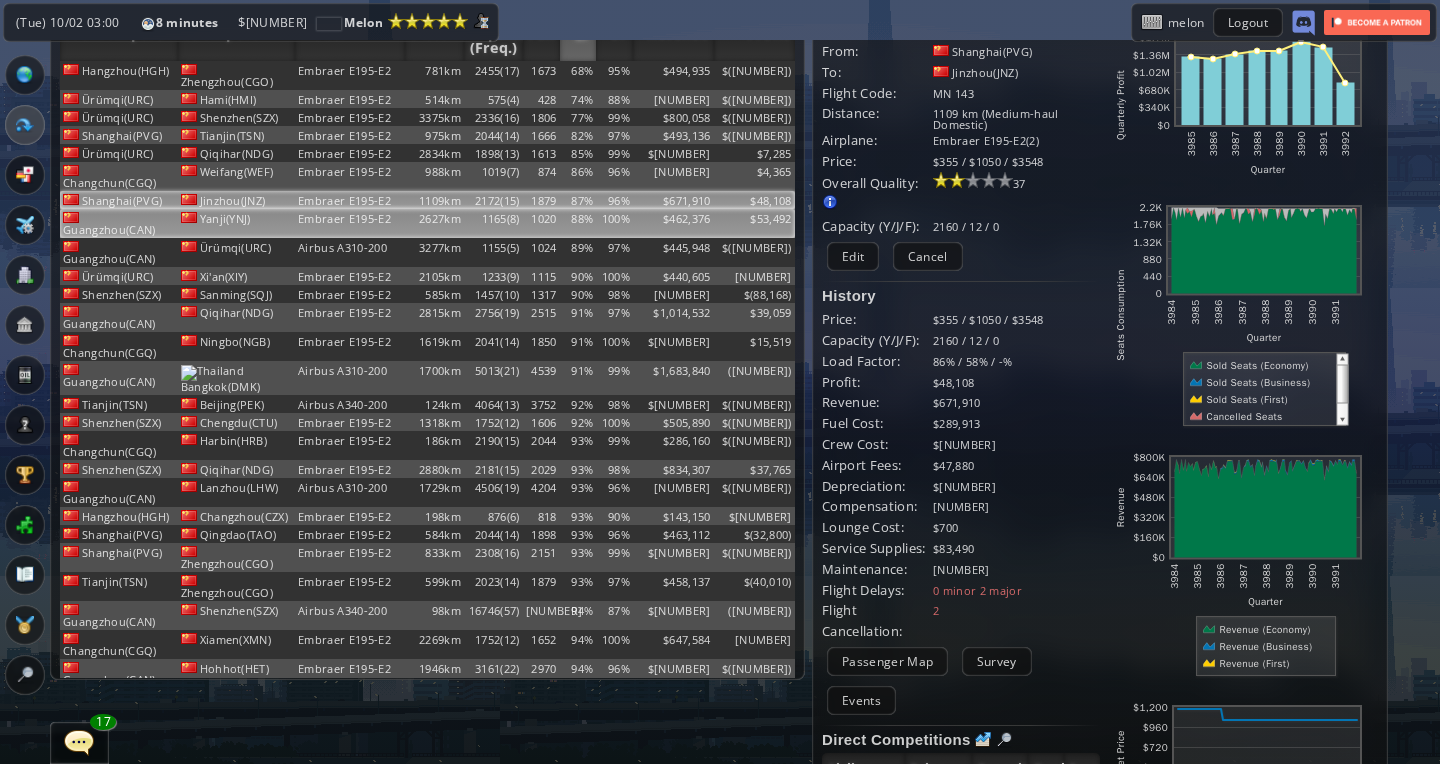 click on "Embraer E195-E2" at bounding box center [350, 75] 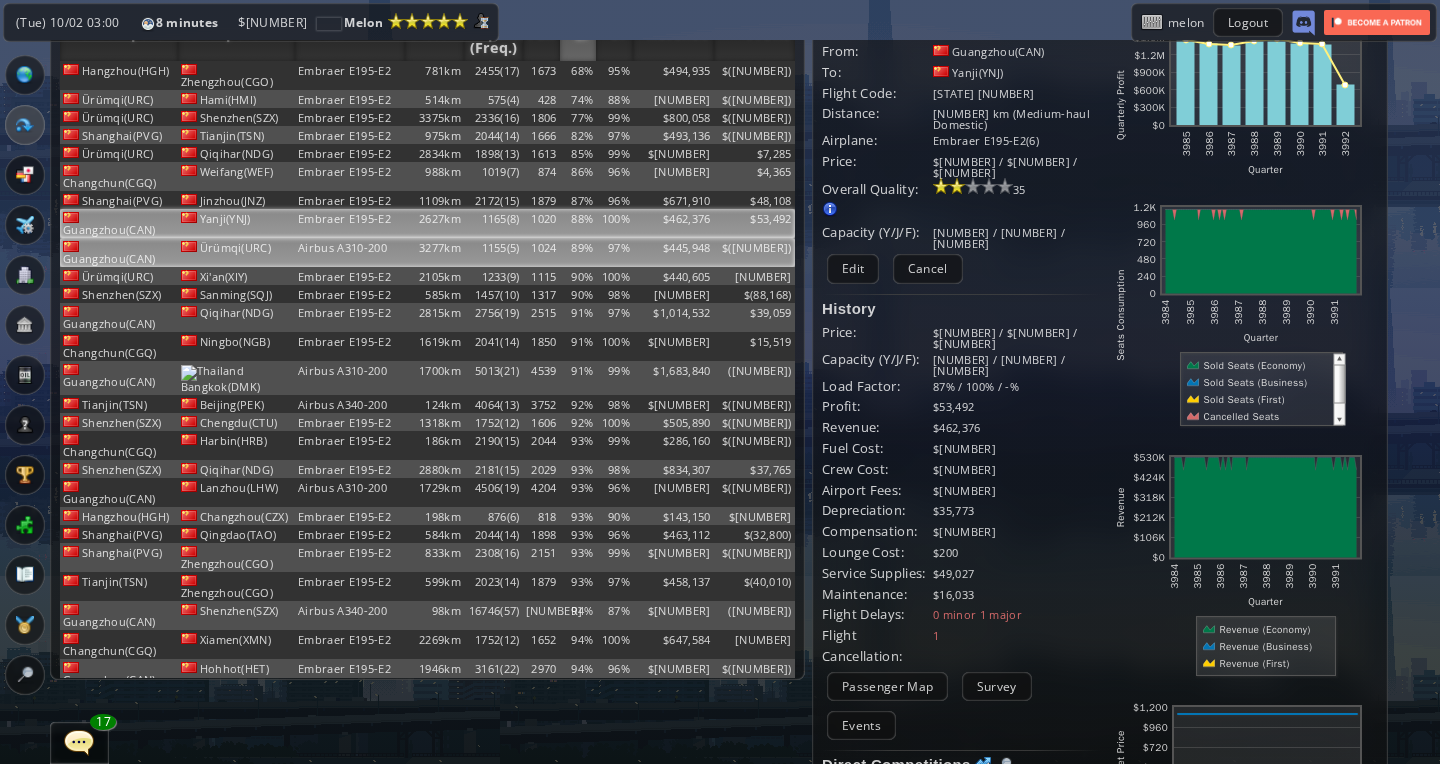click on "Airbus A310-200" at bounding box center (350, 75) 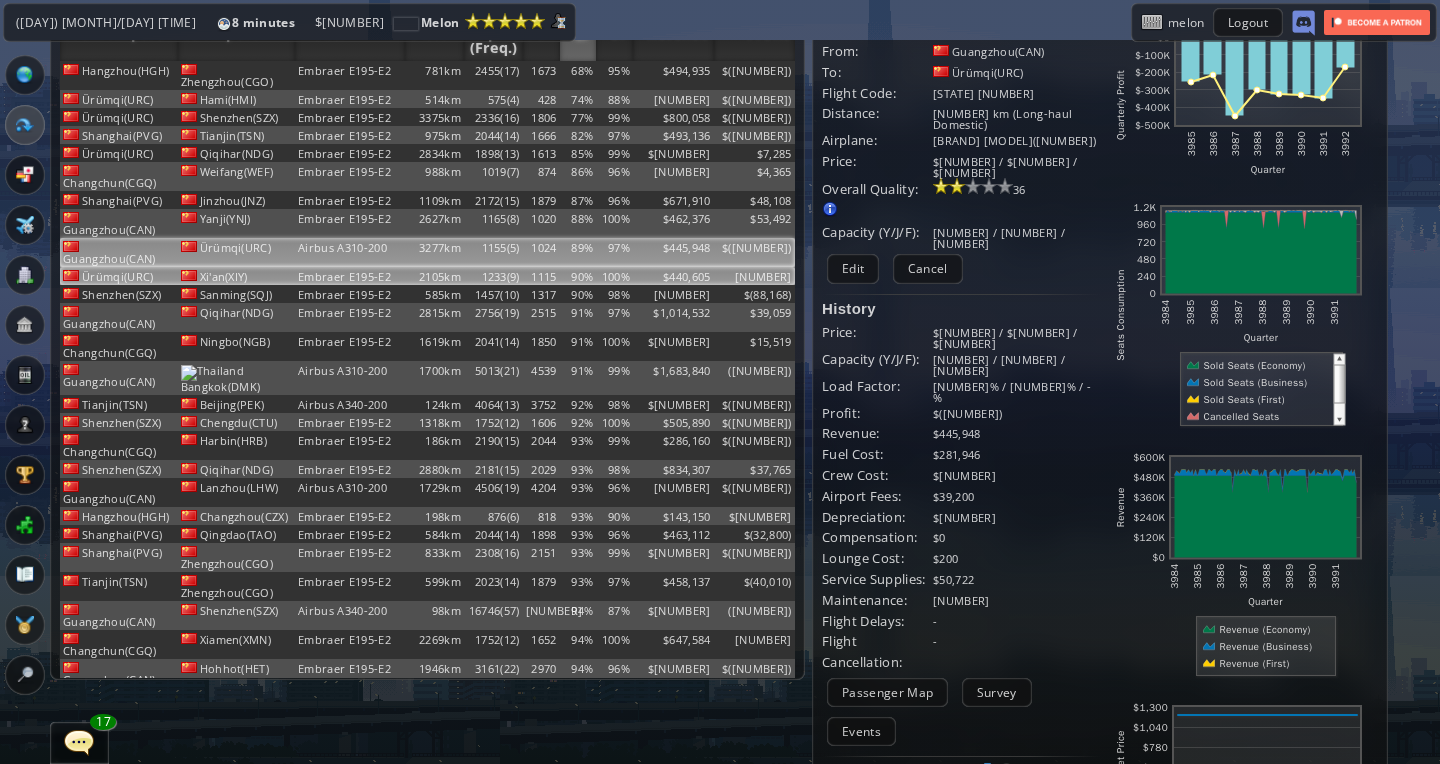 click on "Embraer E195-E2" at bounding box center [350, 75] 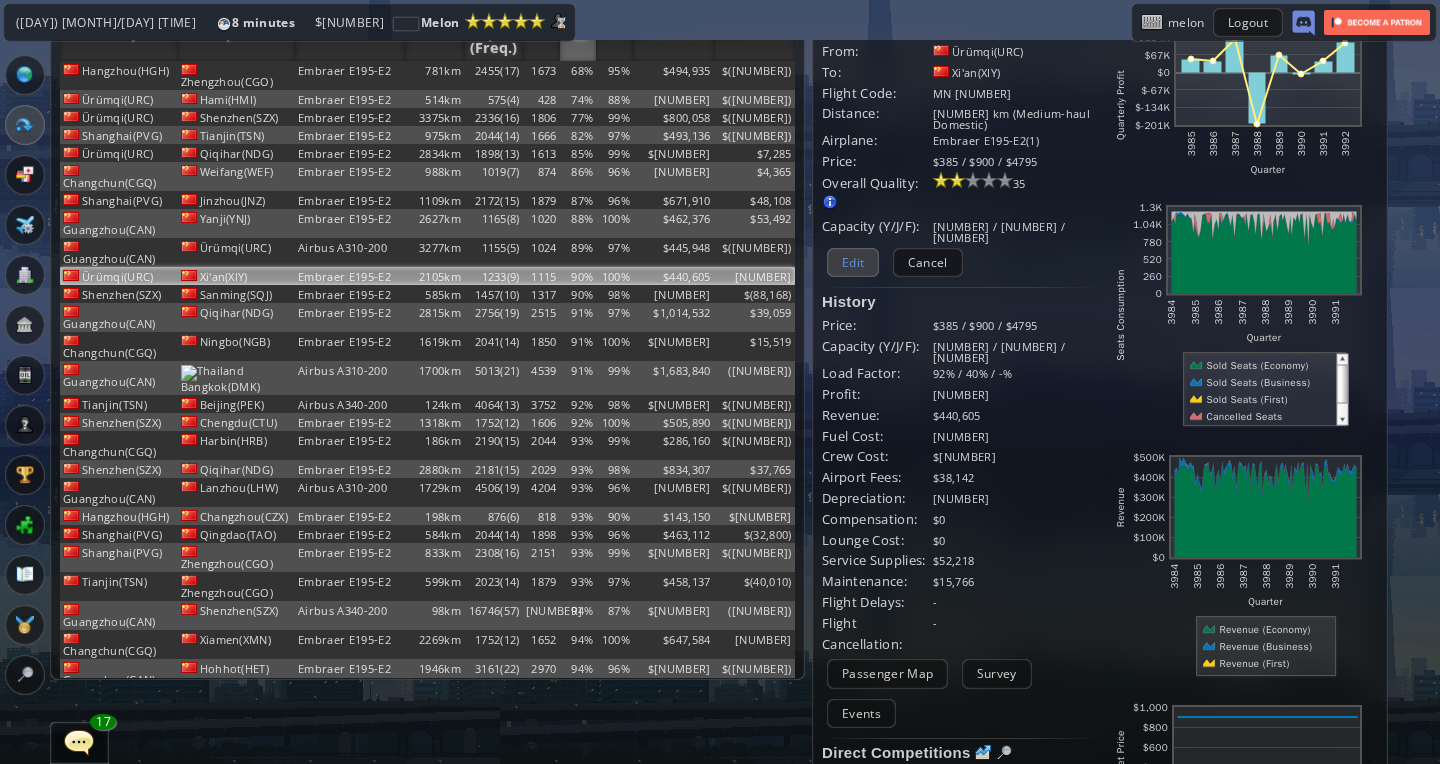 click on "Edit" at bounding box center (853, 262) 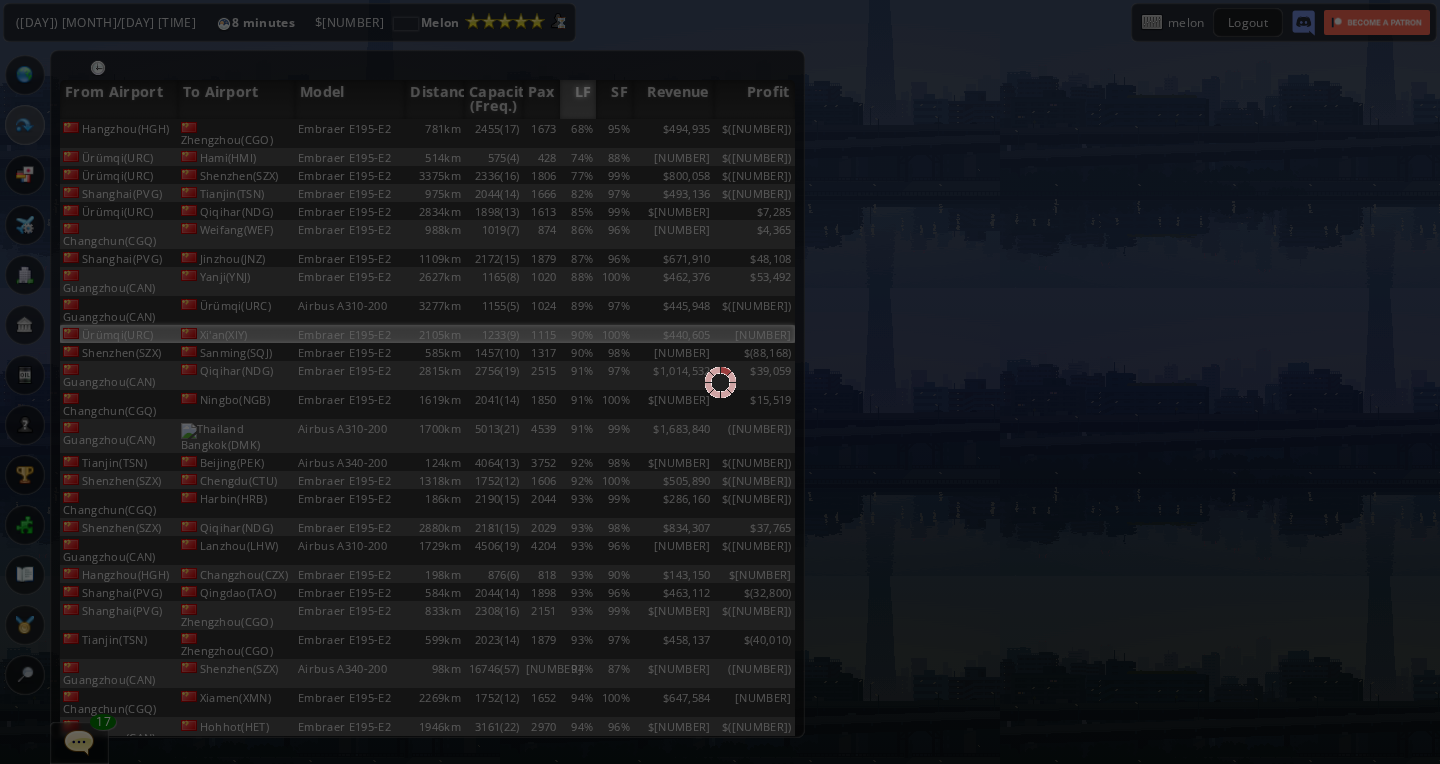scroll, scrollTop: 0, scrollLeft: 0, axis: both 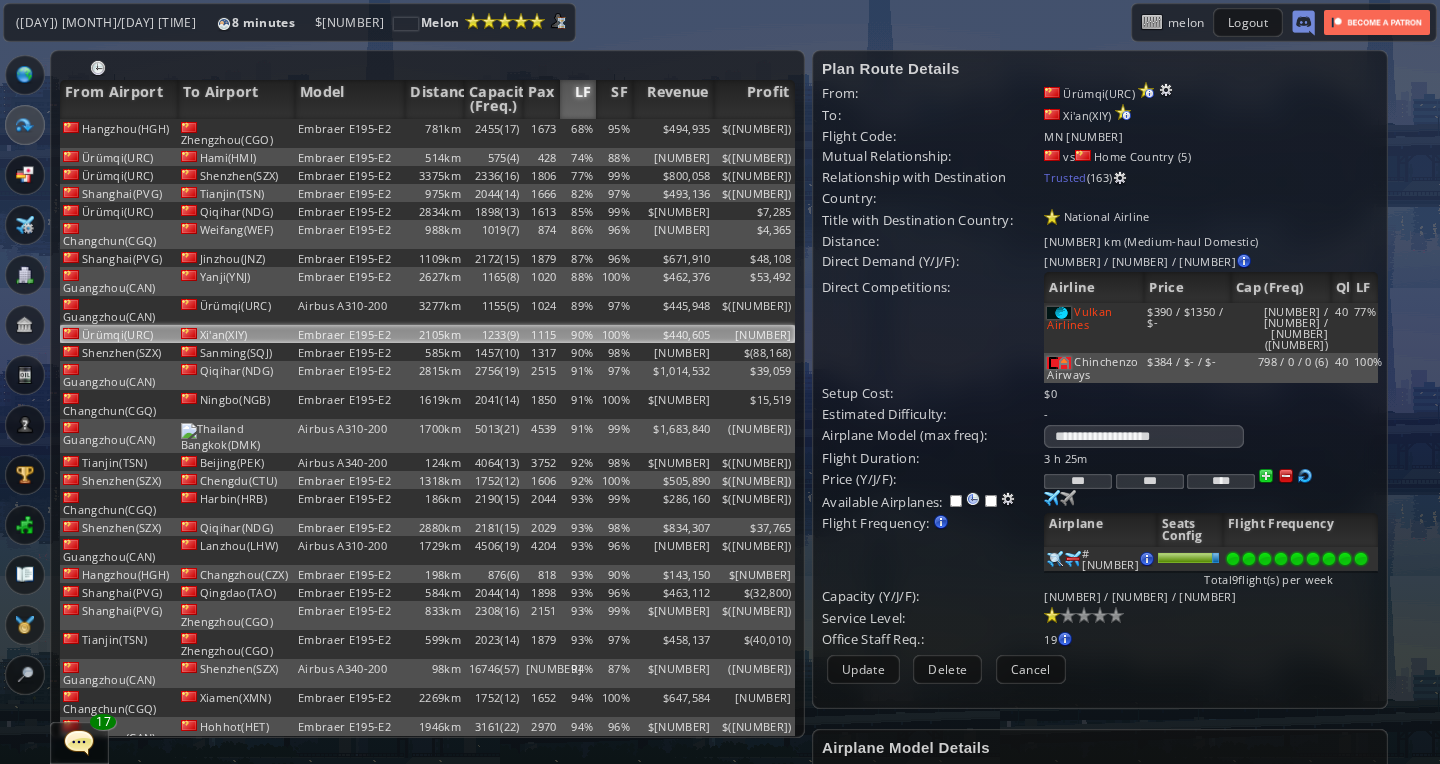 drag, startPoint x: 1084, startPoint y: 450, endPoint x: 1137, endPoint y: 450, distance: 53 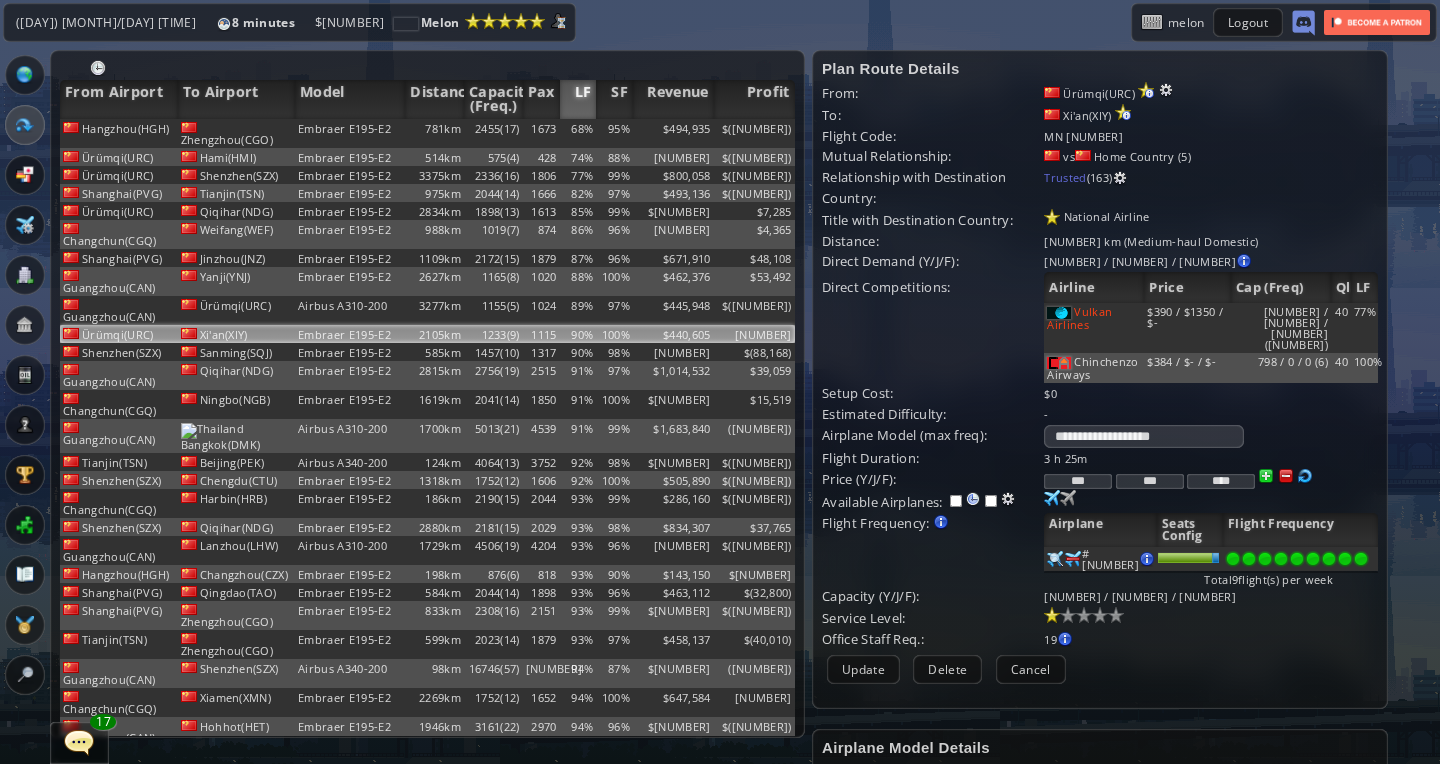click on "***" at bounding box center (1078, 481) 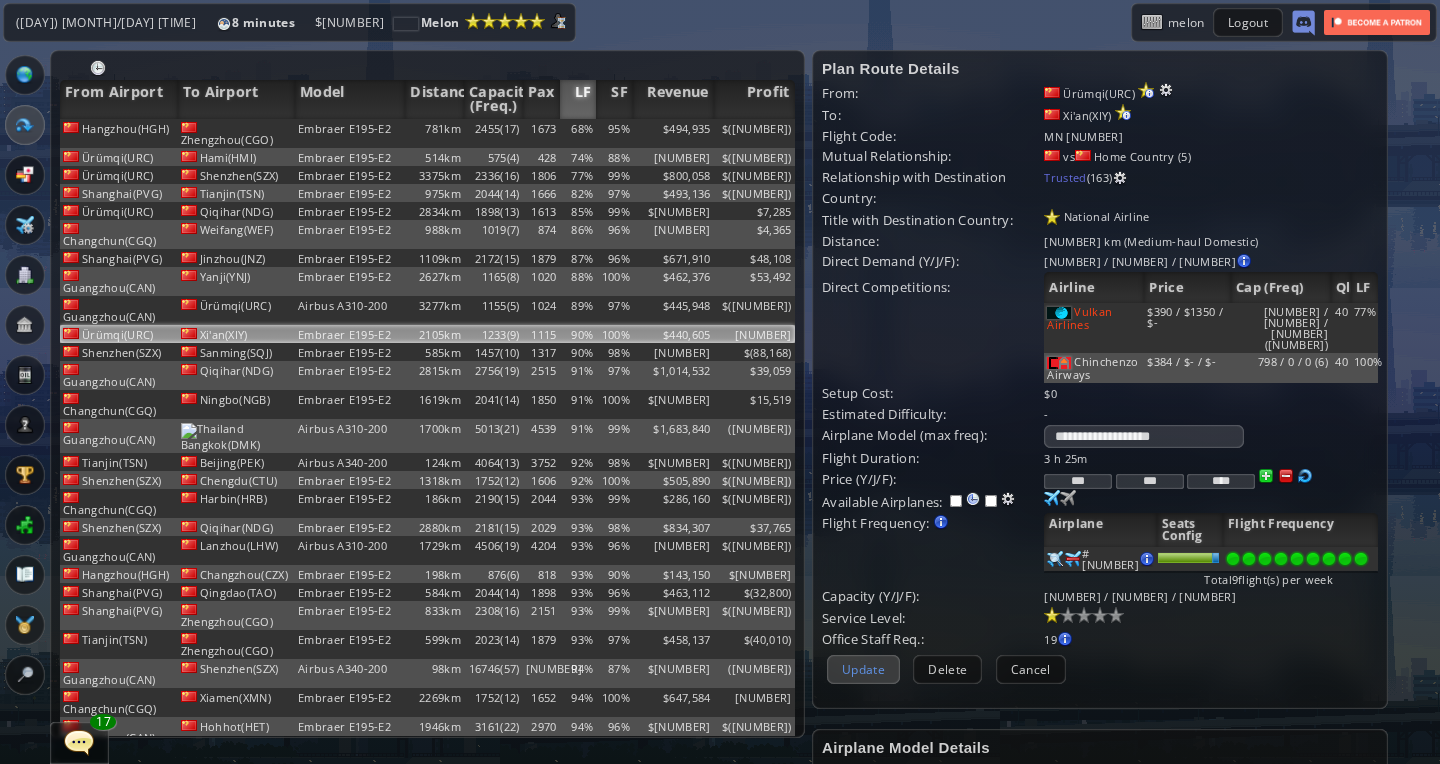 click on "Update" at bounding box center [863, 669] 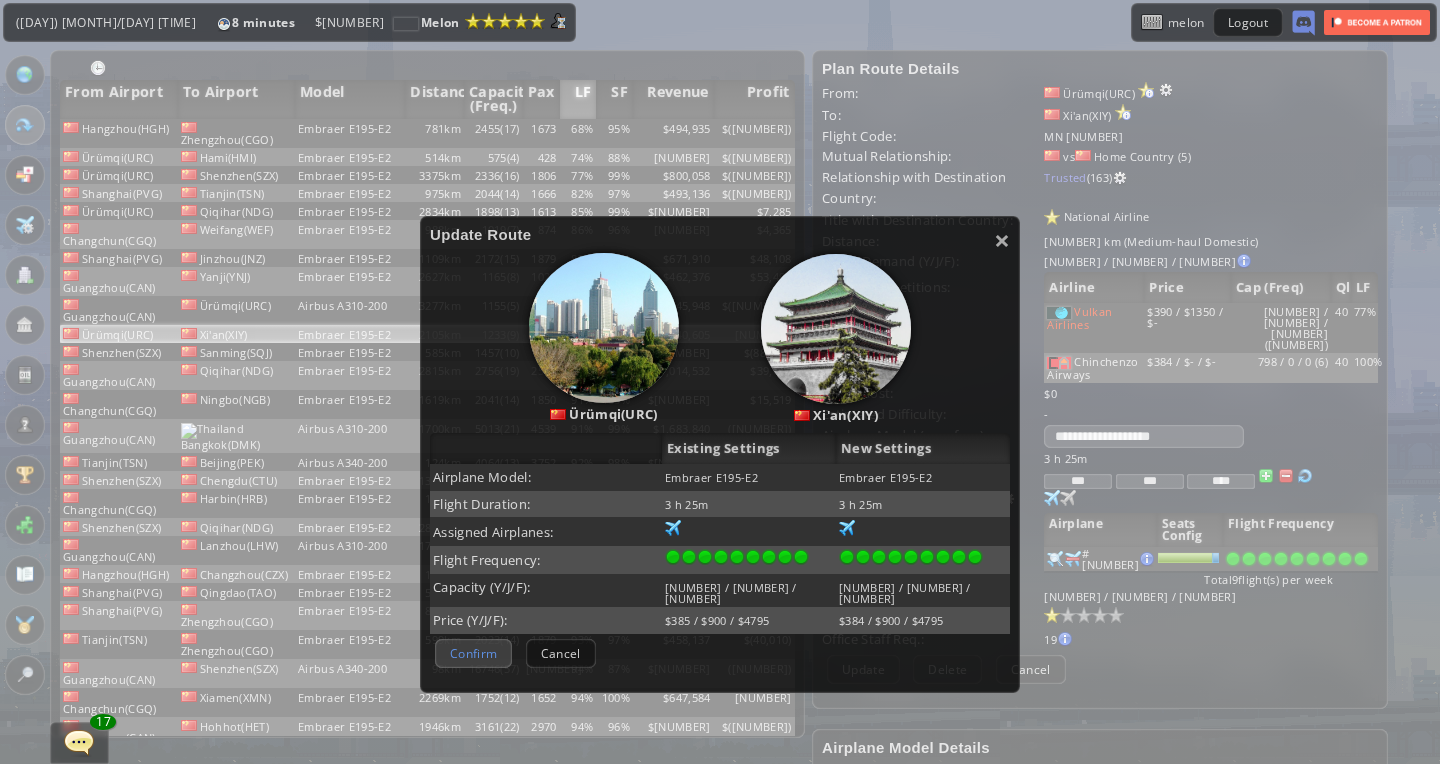 click on "Confirm" at bounding box center [473, 653] 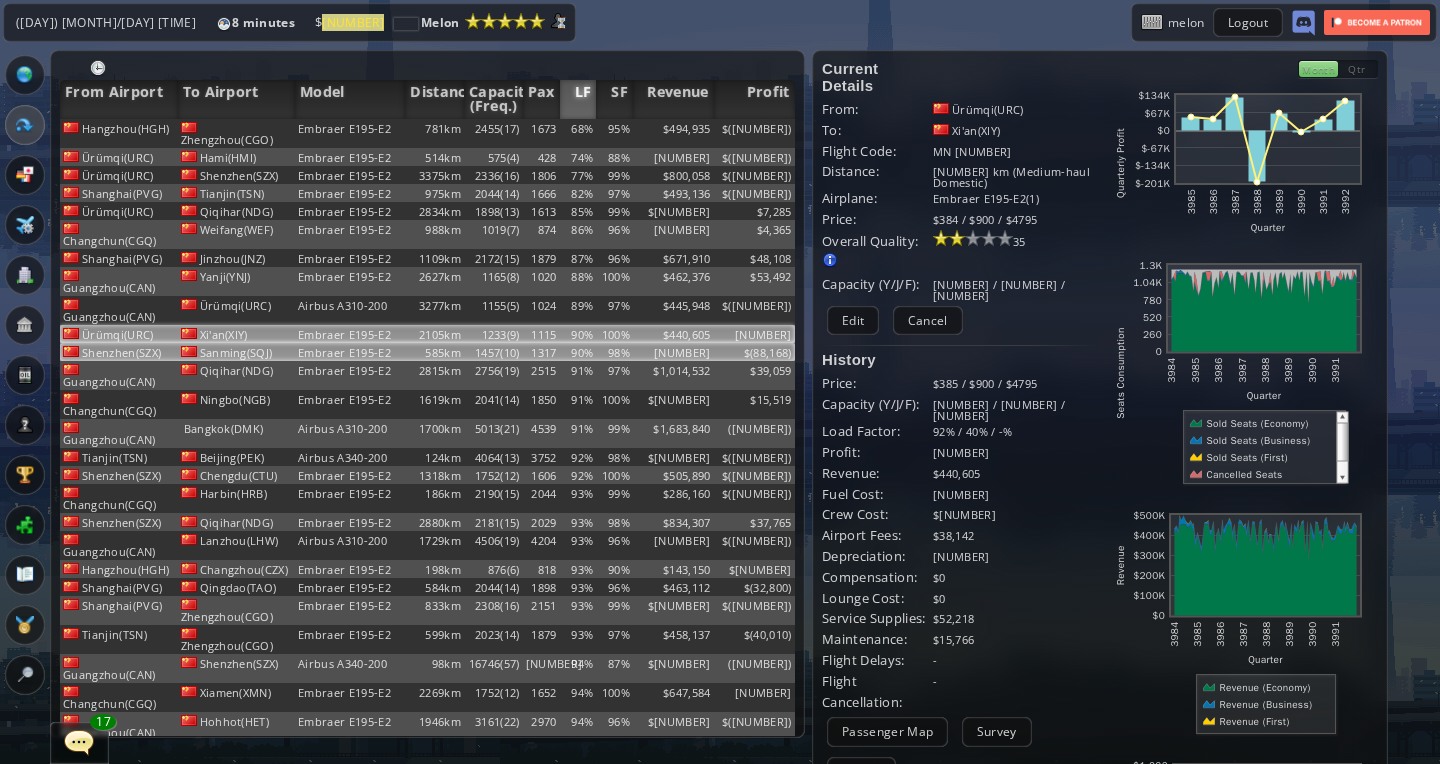 click on "Embraer E195-E2" at bounding box center (350, 133) 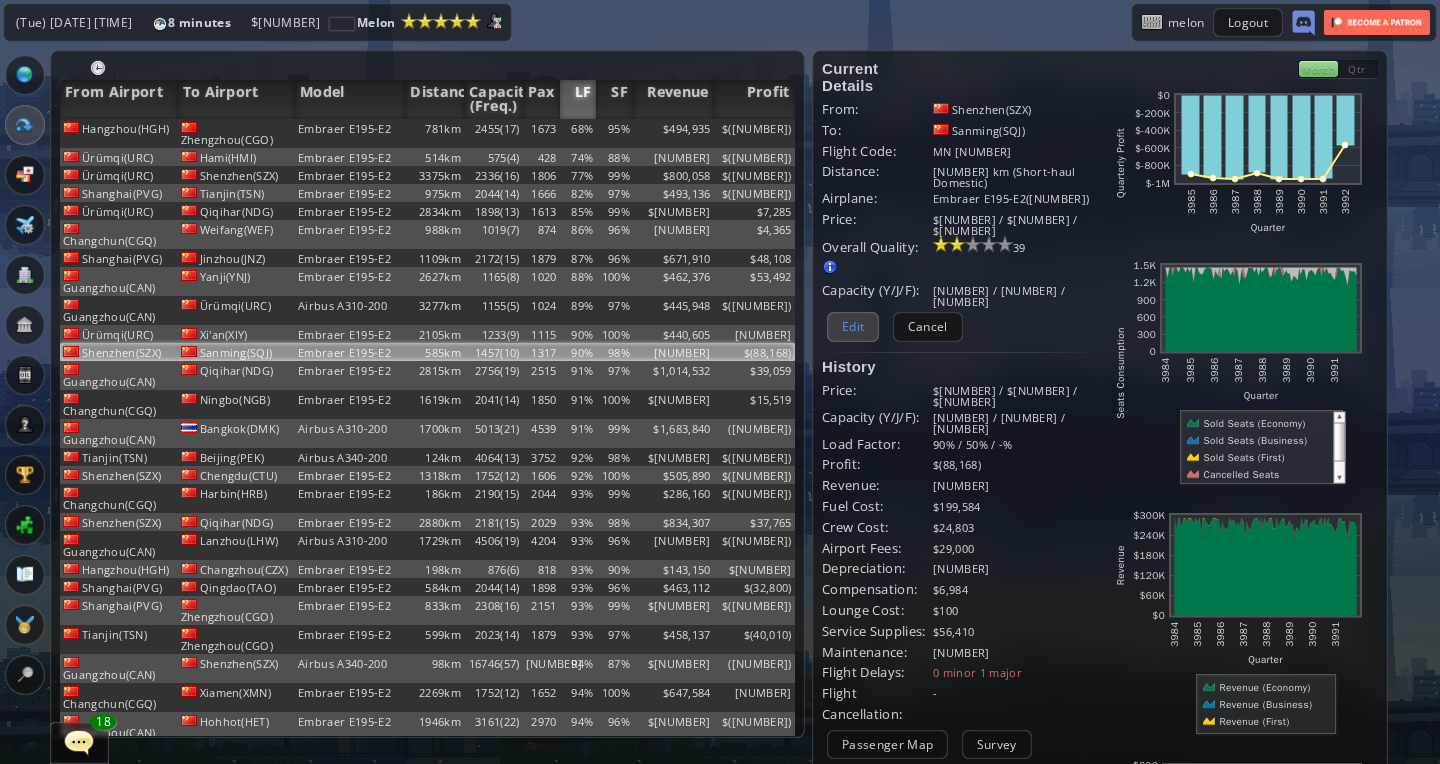 click on "Edit" at bounding box center (853, 326) 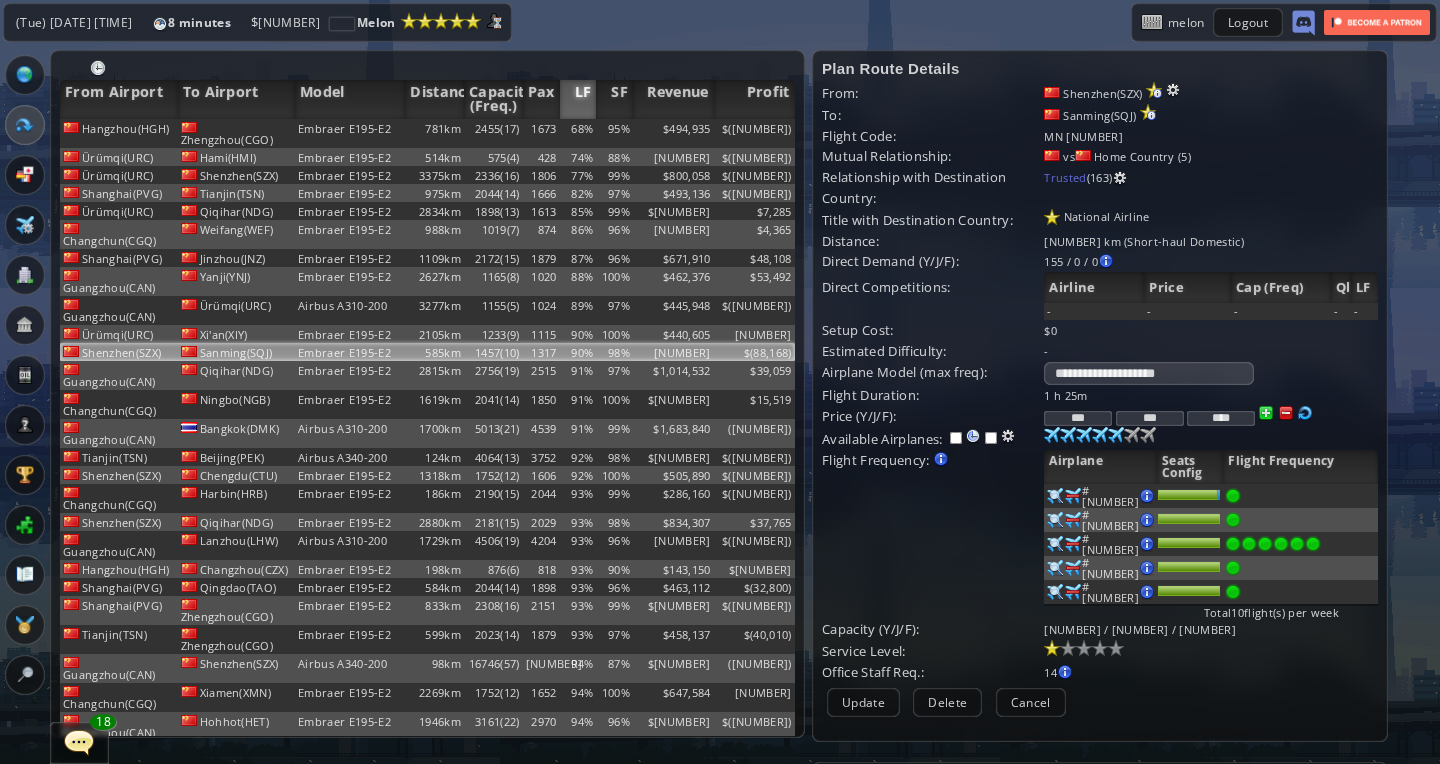 drag, startPoint x: 1079, startPoint y: 406, endPoint x: 1131, endPoint y: 406, distance: 52 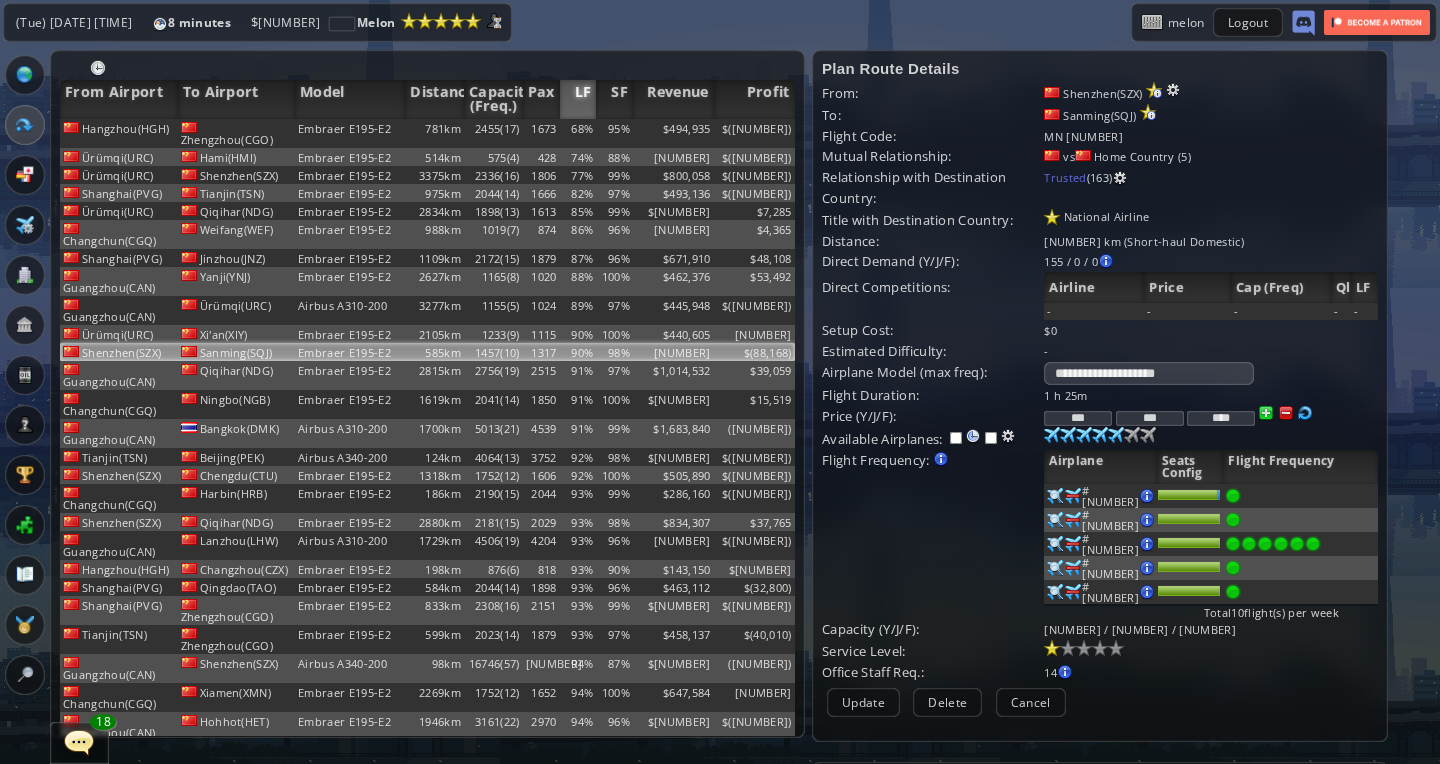 click on "***
***
****" at bounding box center [1210, 395] 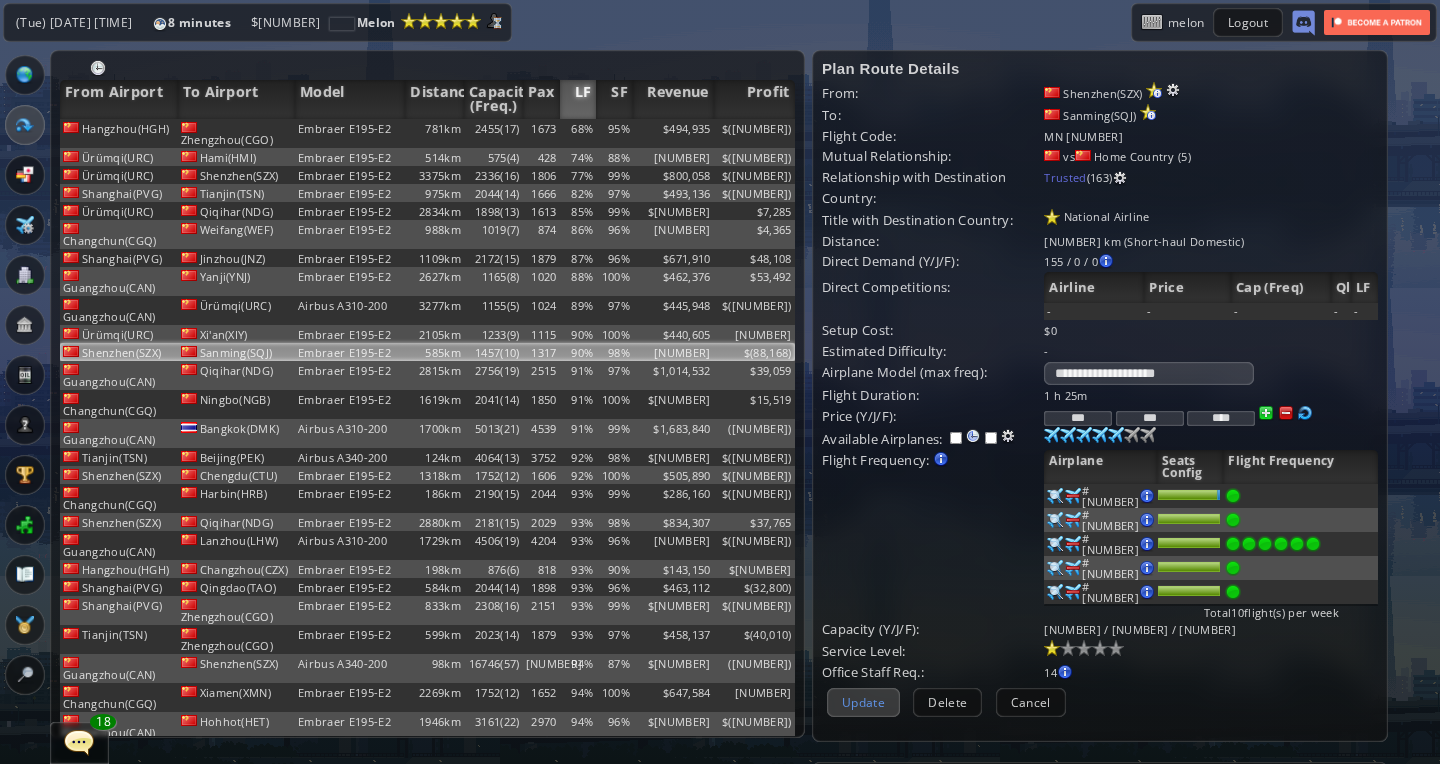click on "Update" at bounding box center [863, 702] 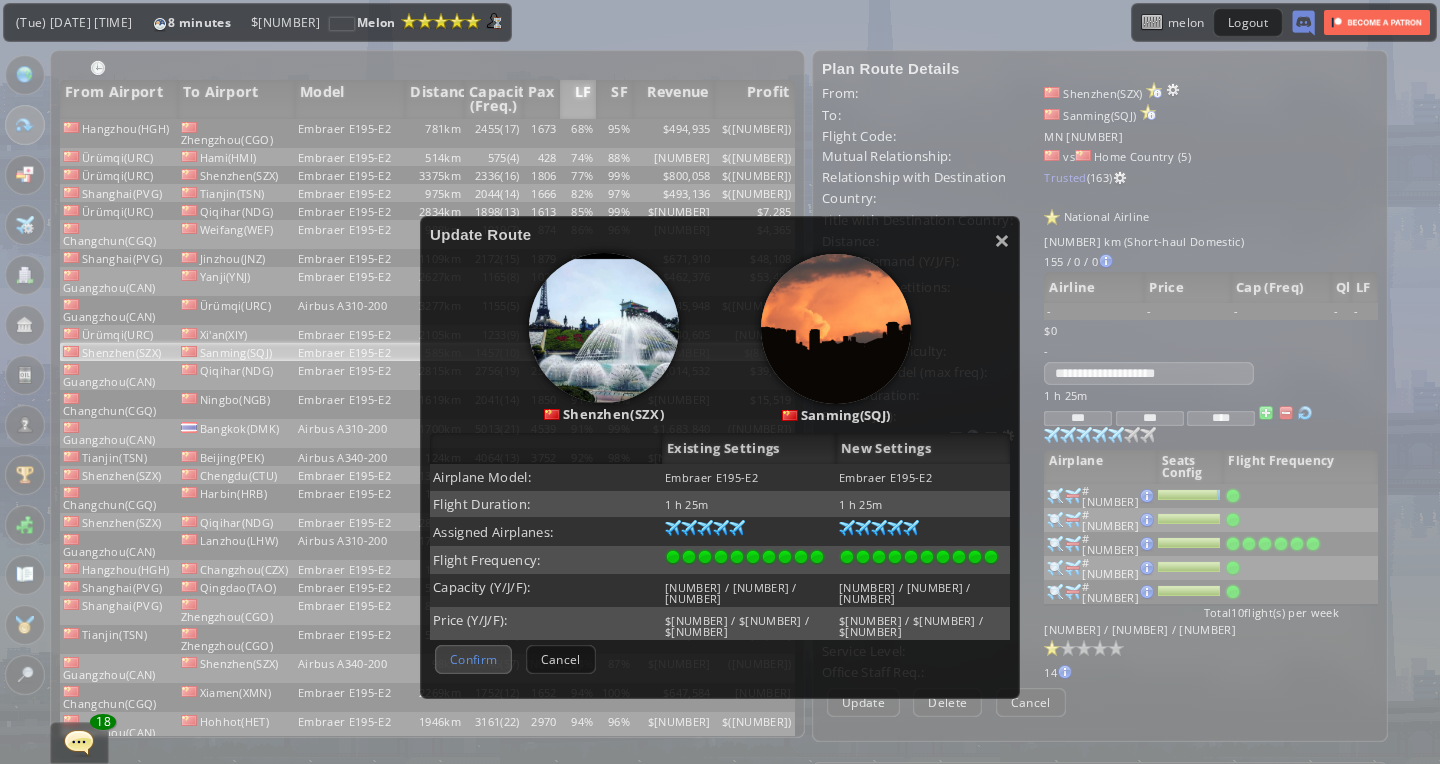click on "Confirm" at bounding box center [473, 659] 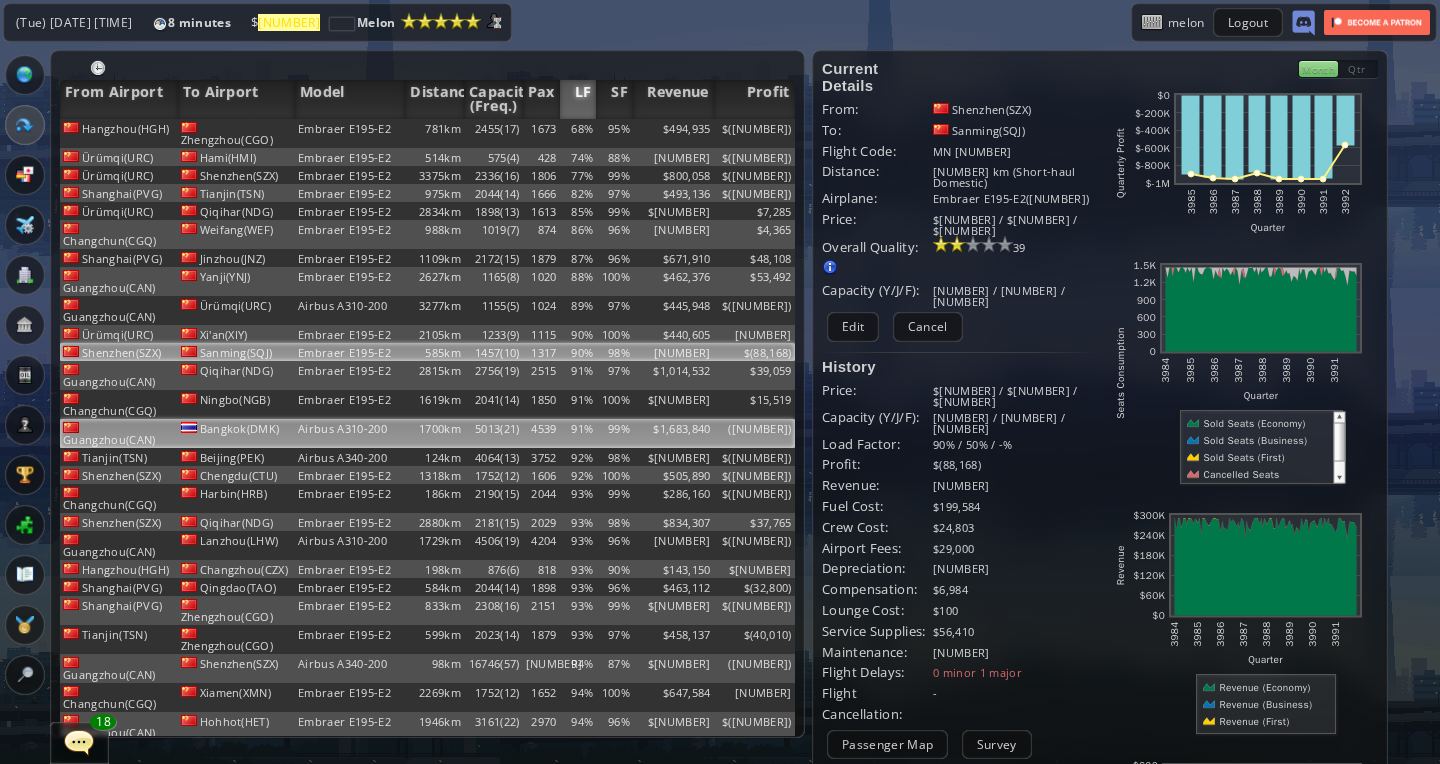 click on "1700km" at bounding box center (434, 133) 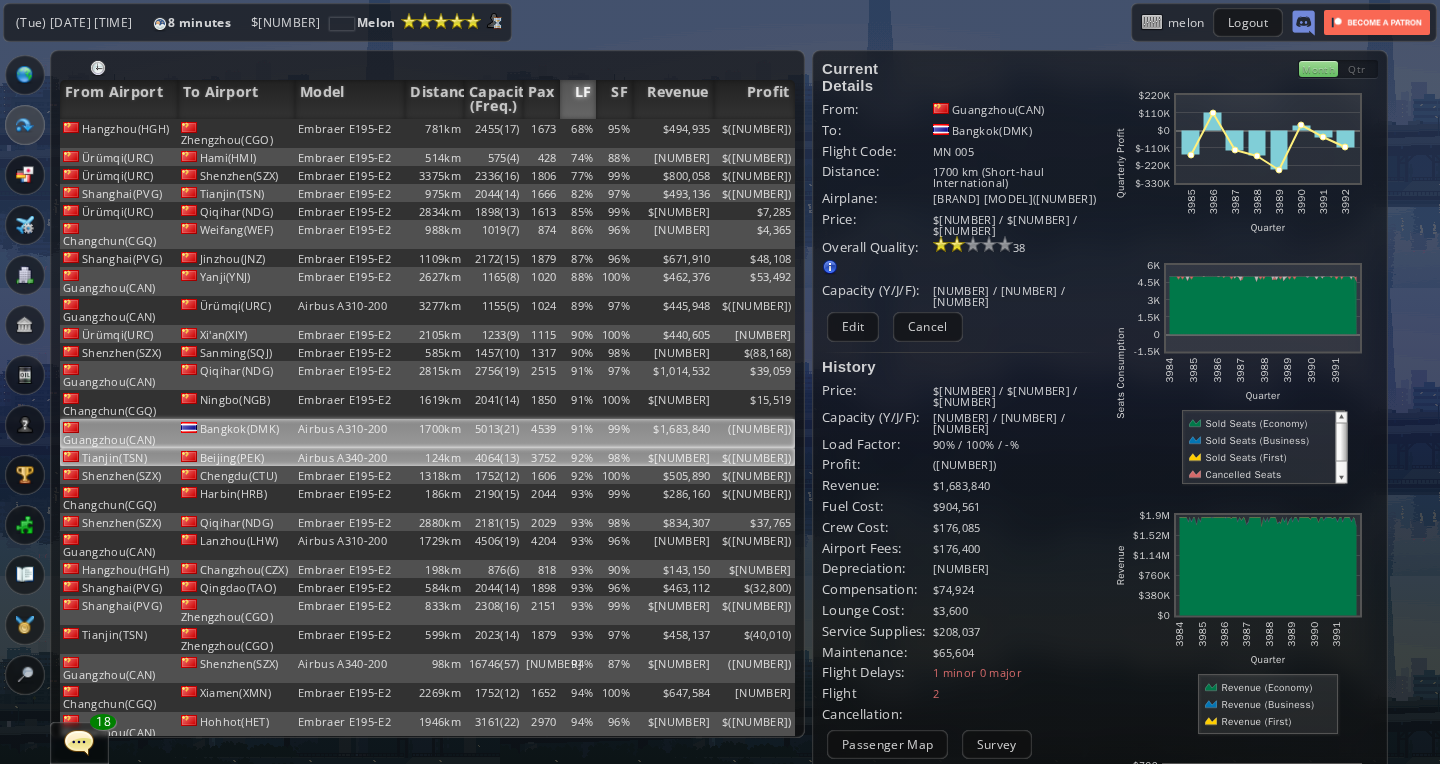 click on "124km" at bounding box center [434, 133] 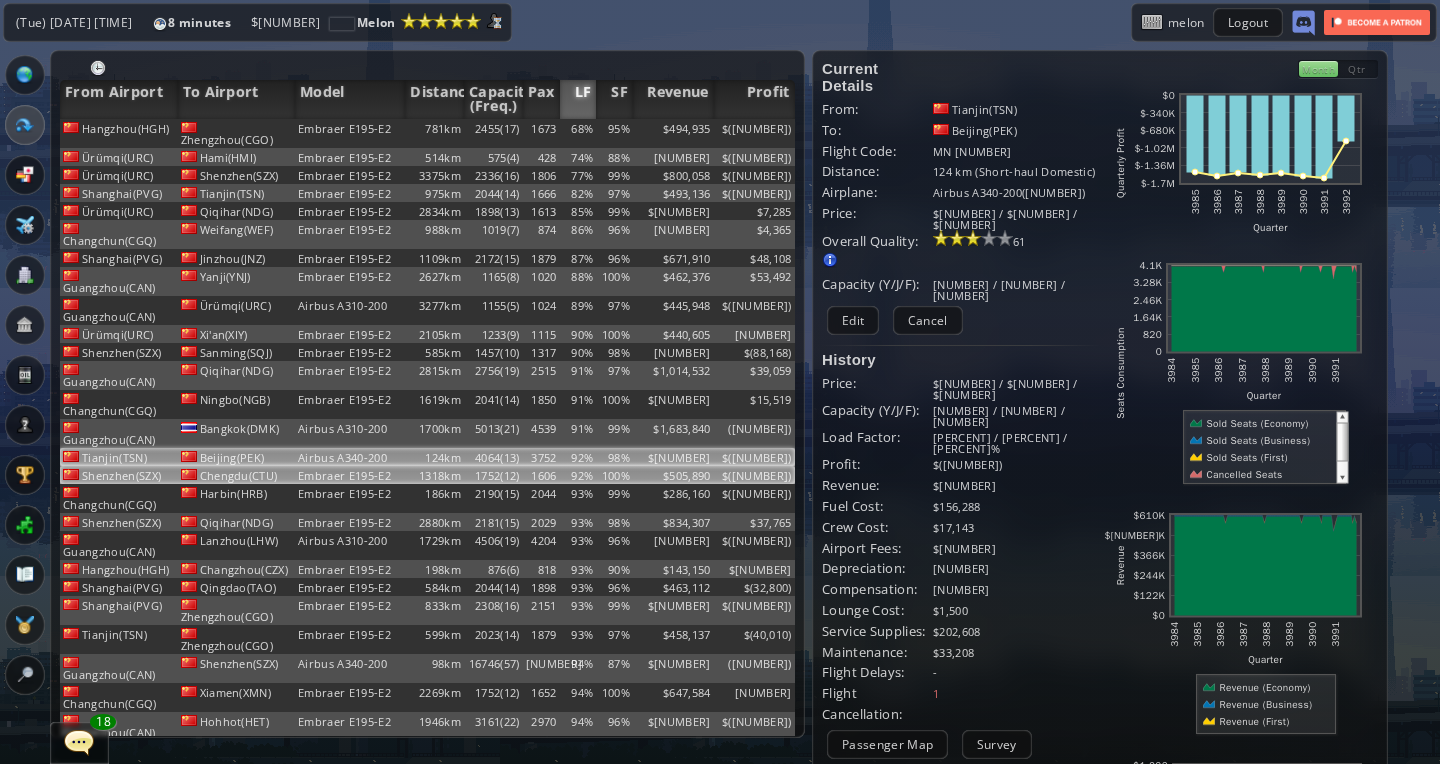 click on "1318km" at bounding box center [434, 133] 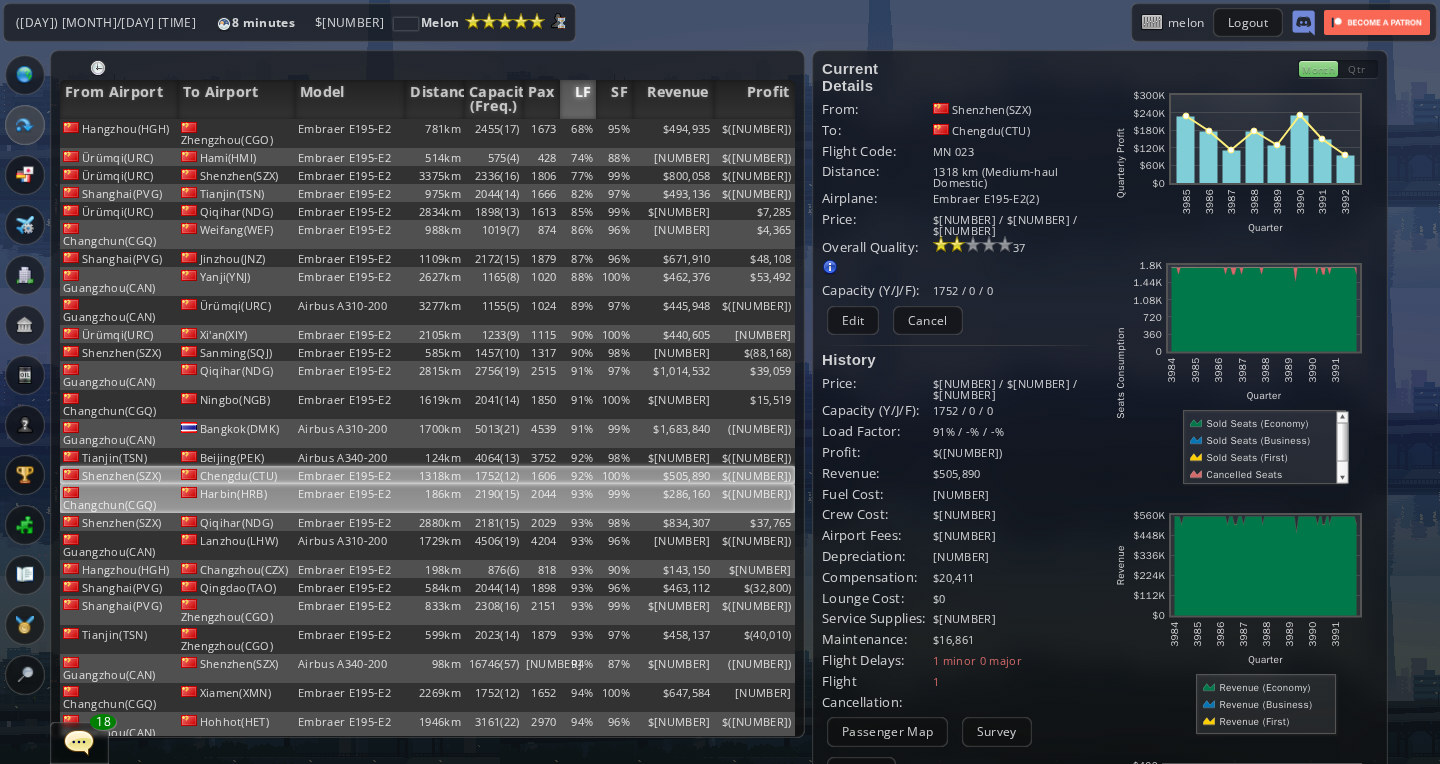 click on "Embraer E195-E2" at bounding box center (350, 133) 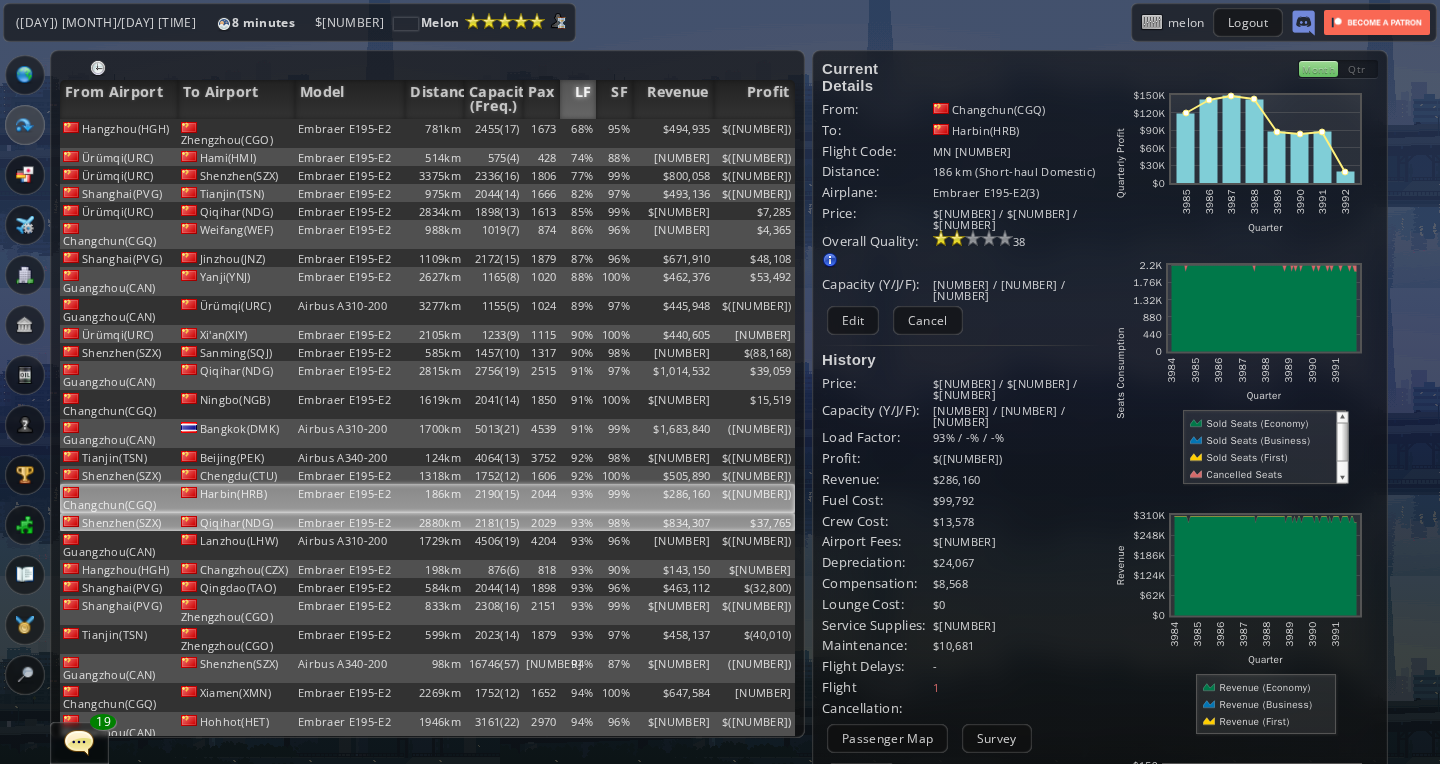 click on "Embraer E195-E2" at bounding box center (350, 133) 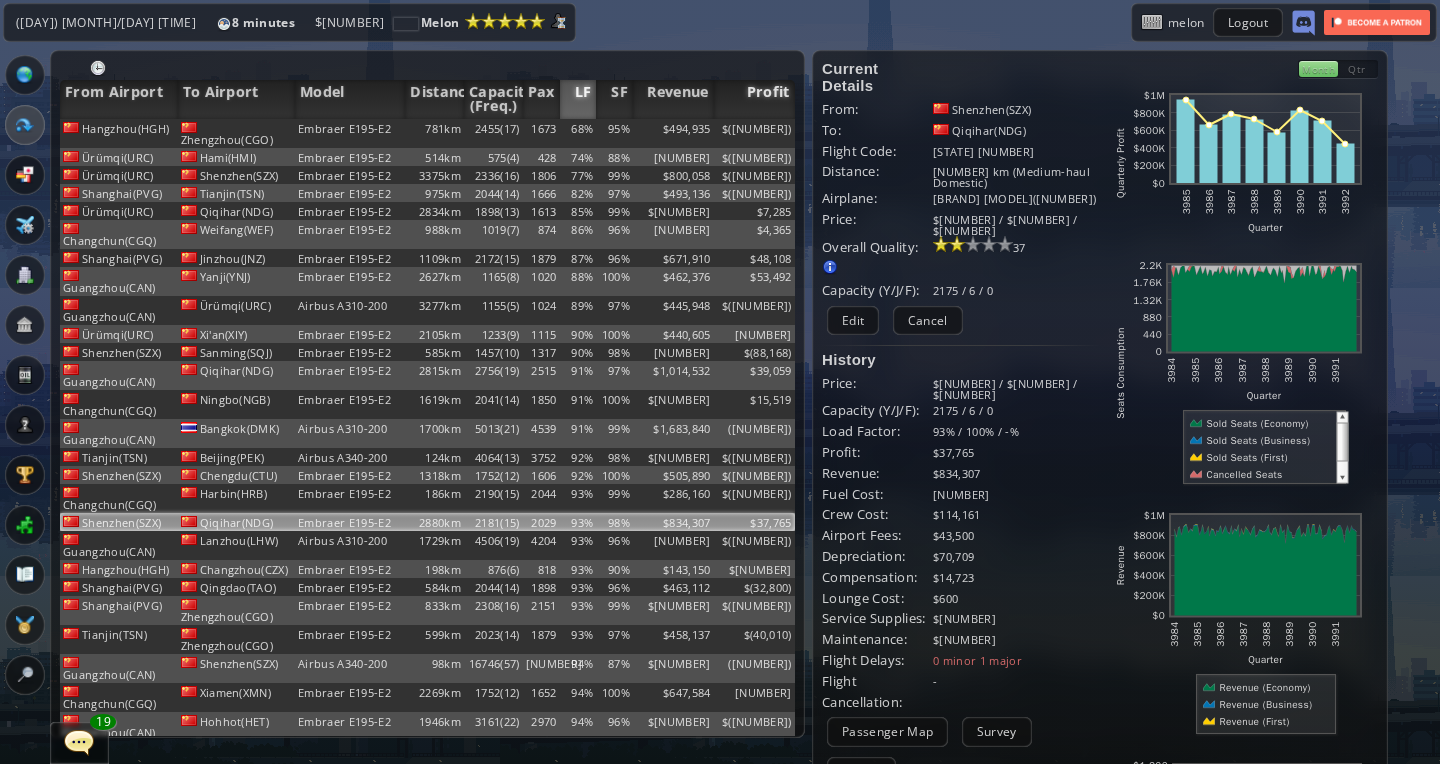 click on "Profit" at bounding box center [754, 99] 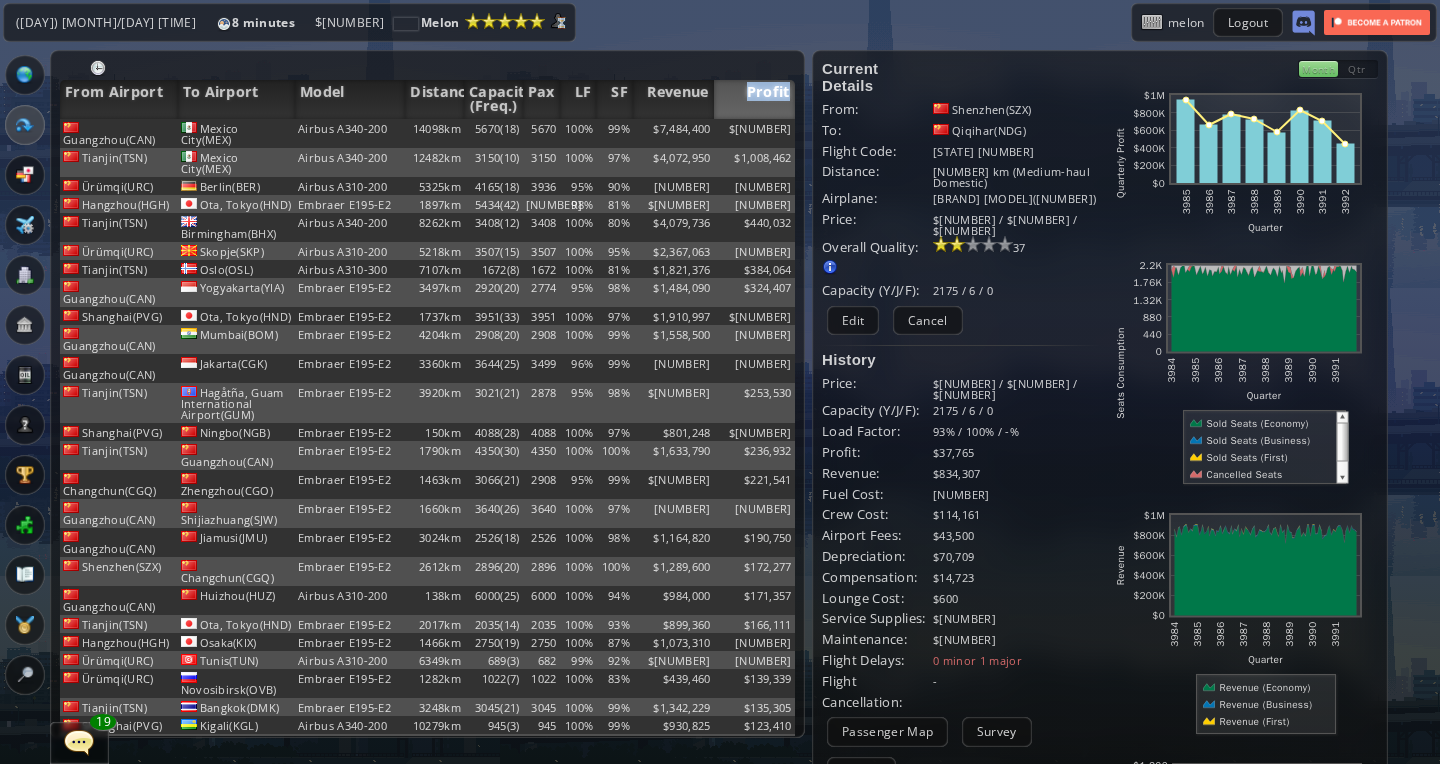 click on "Profit" at bounding box center (754, 99) 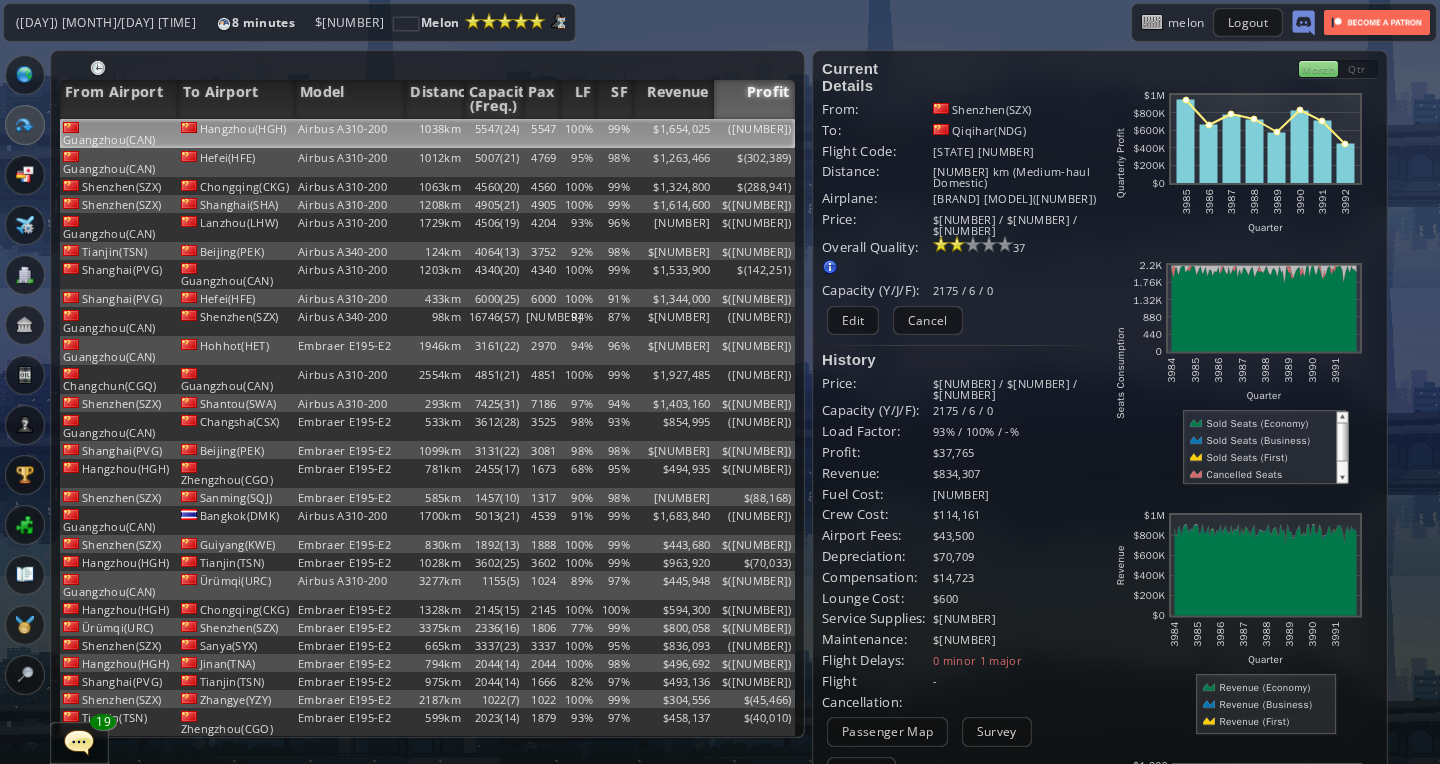 click on "([NUMBER])" at bounding box center (754, 133) 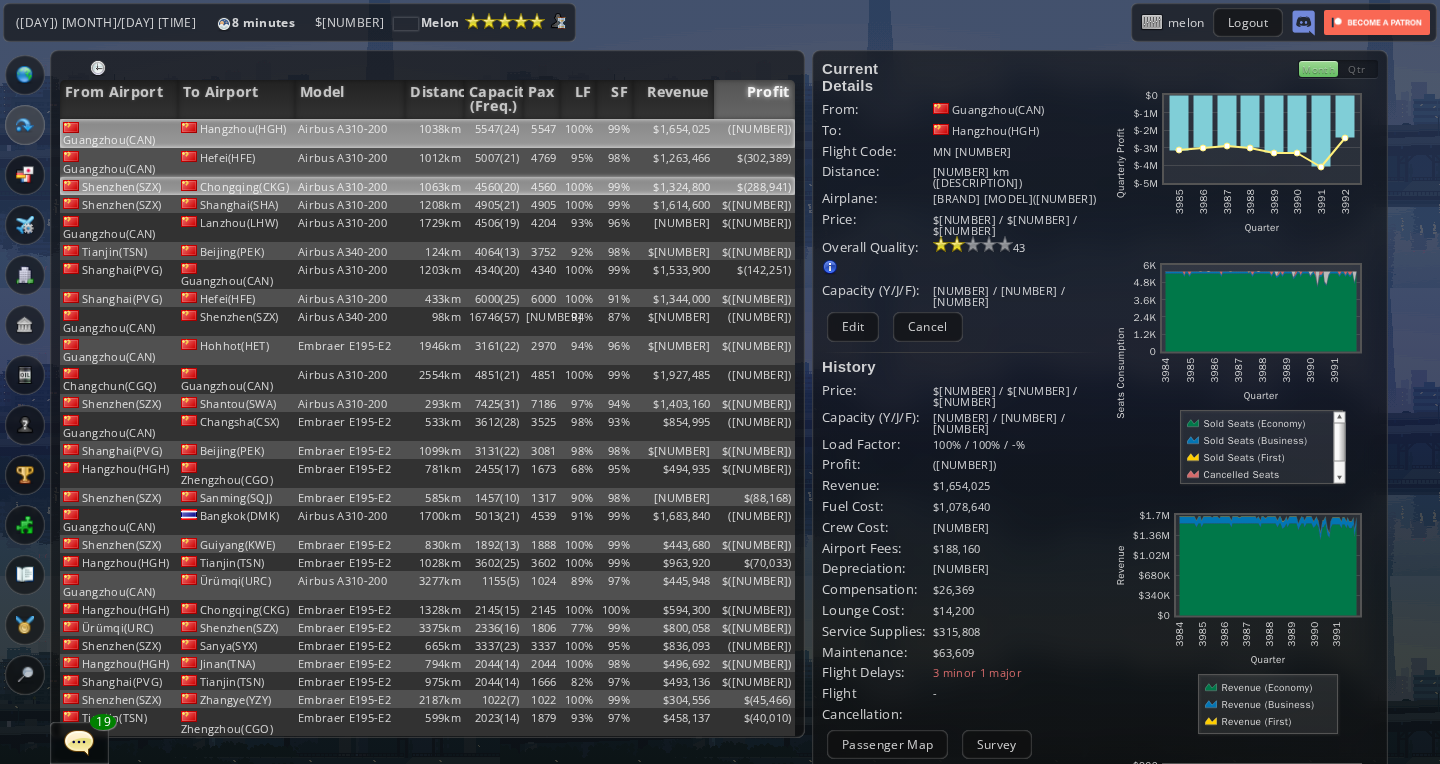 click on "$(288,941)" at bounding box center (754, 133) 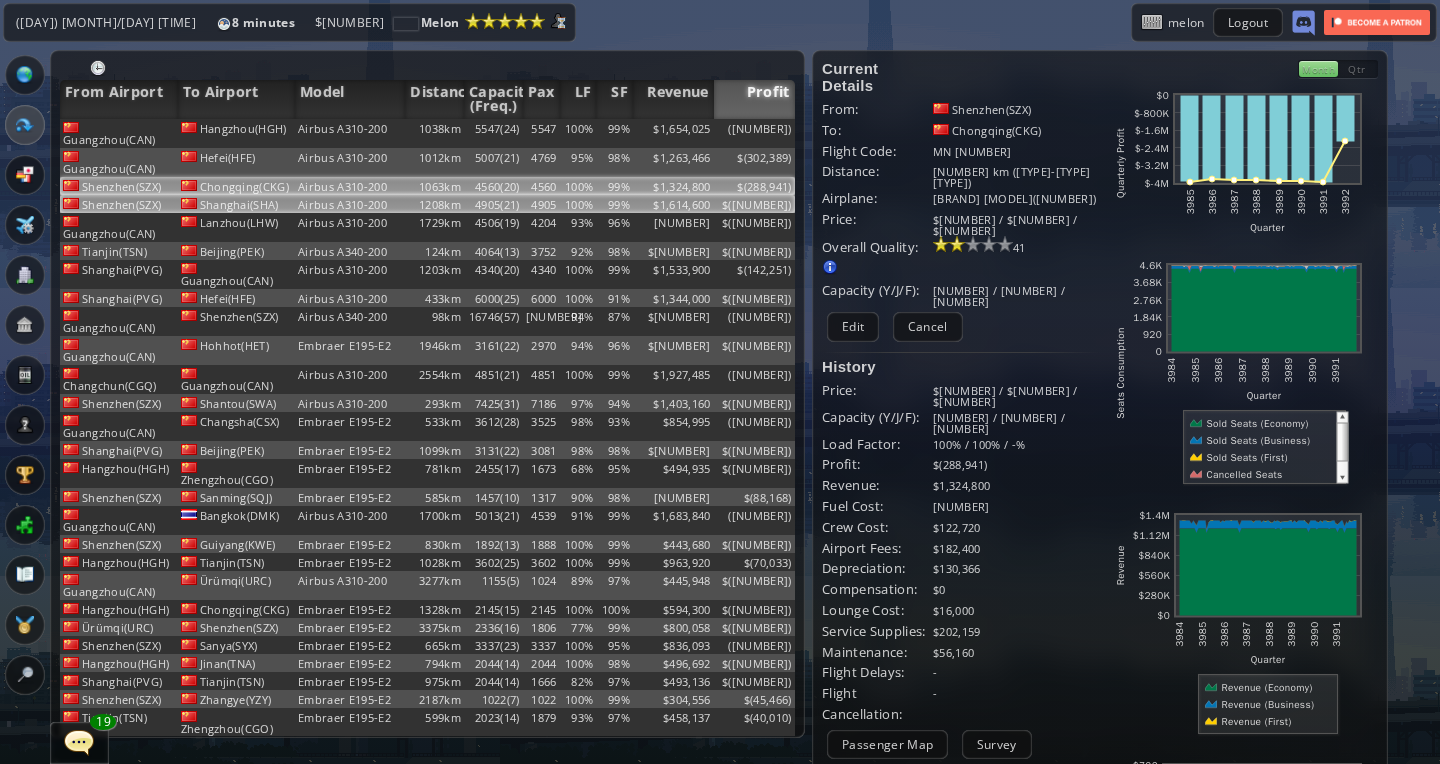 click on "$1,614,600" at bounding box center [673, 133] 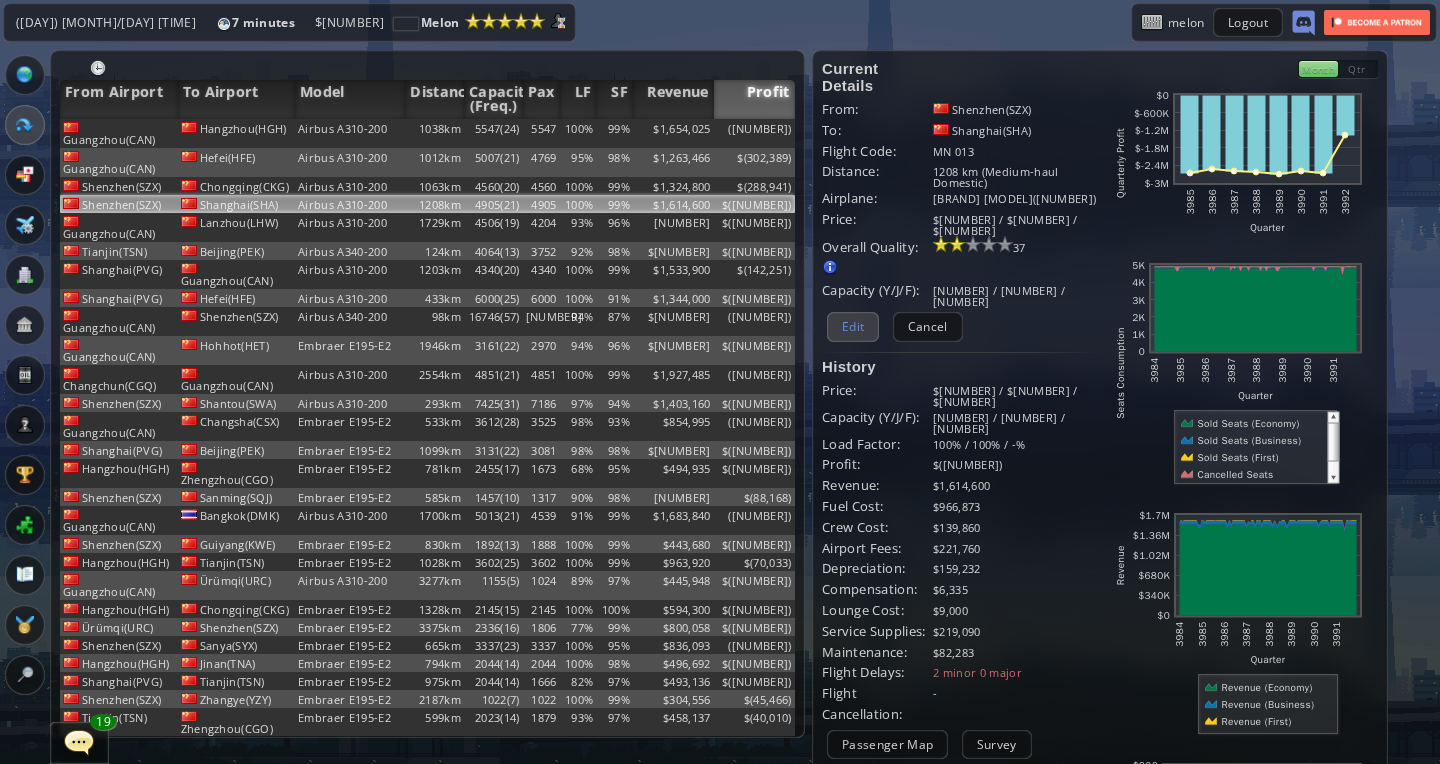 click on "Edit" at bounding box center (853, 326) 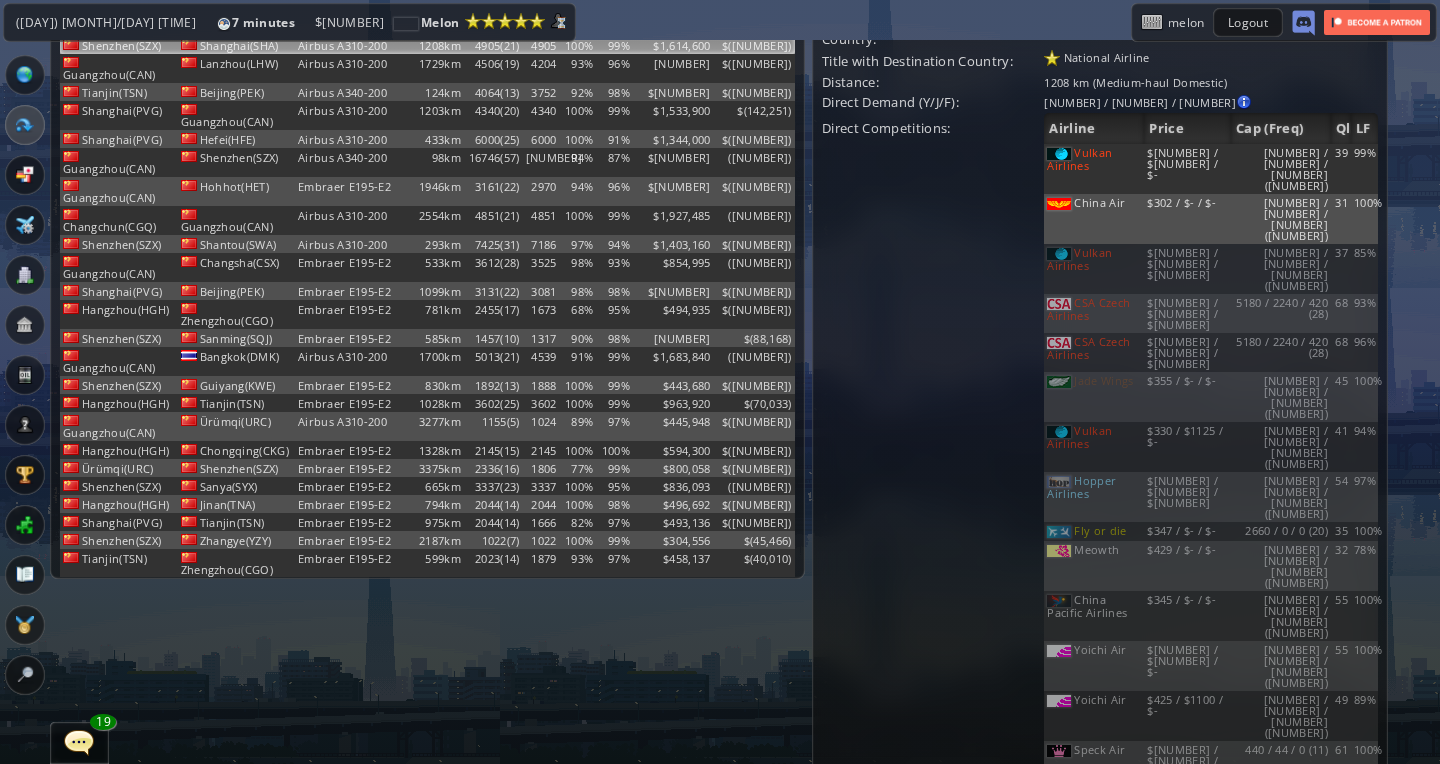 scroll, scrollTop: 166, scrollLeft: 0, axis: vertical 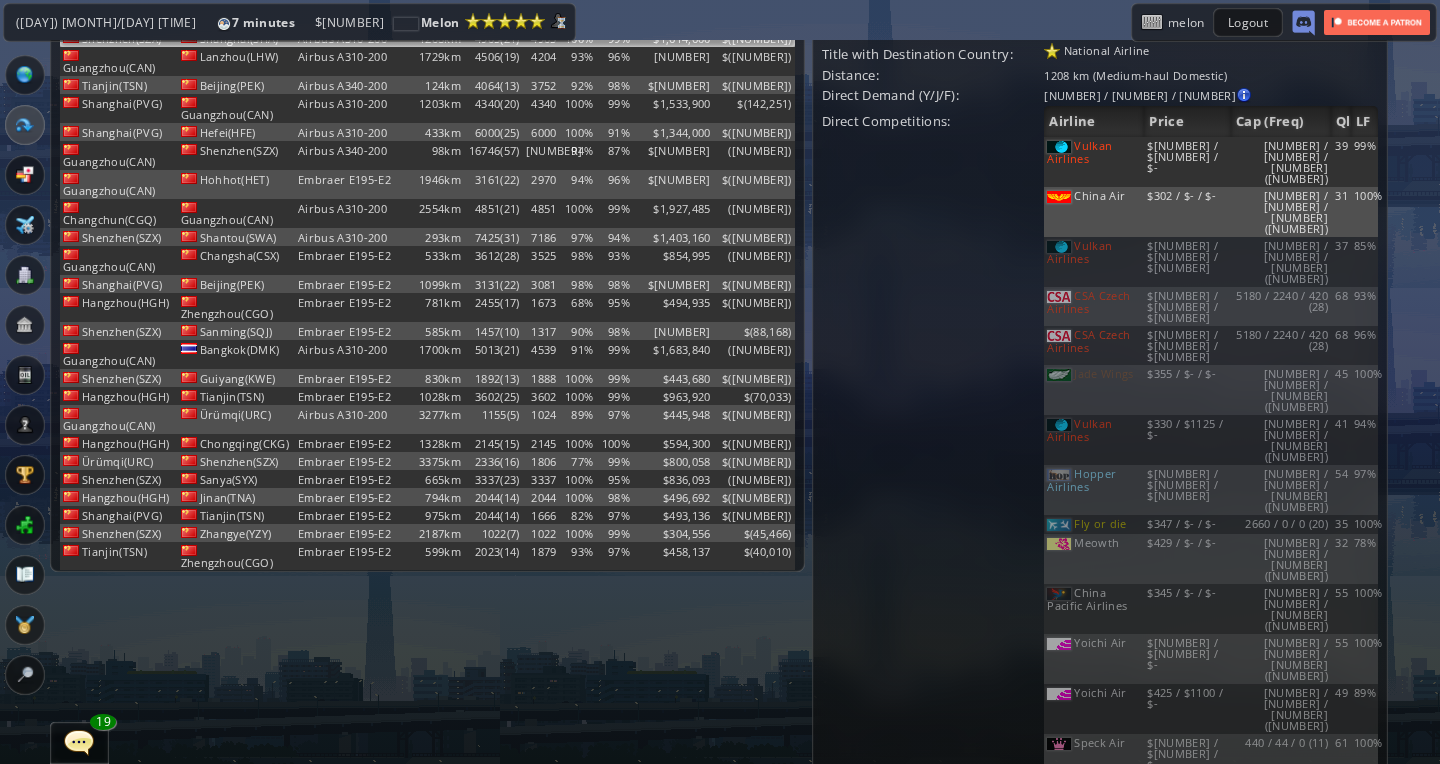 drag, startPoint x: 1081, startPoint y: 645, endPoint x: 1123, endPoint y: 645, distance: 42 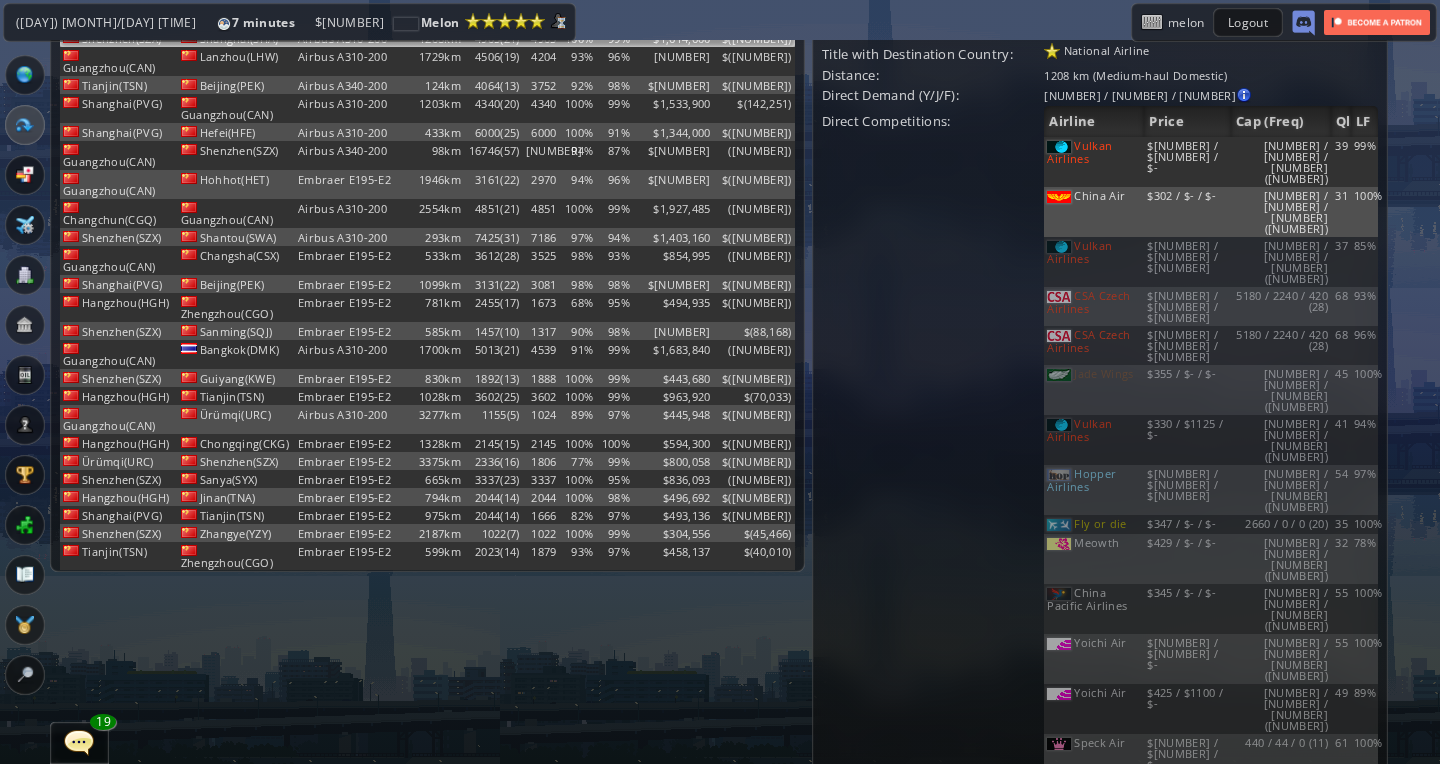 click on "***
***
****" at bounding box center [1210, 908] 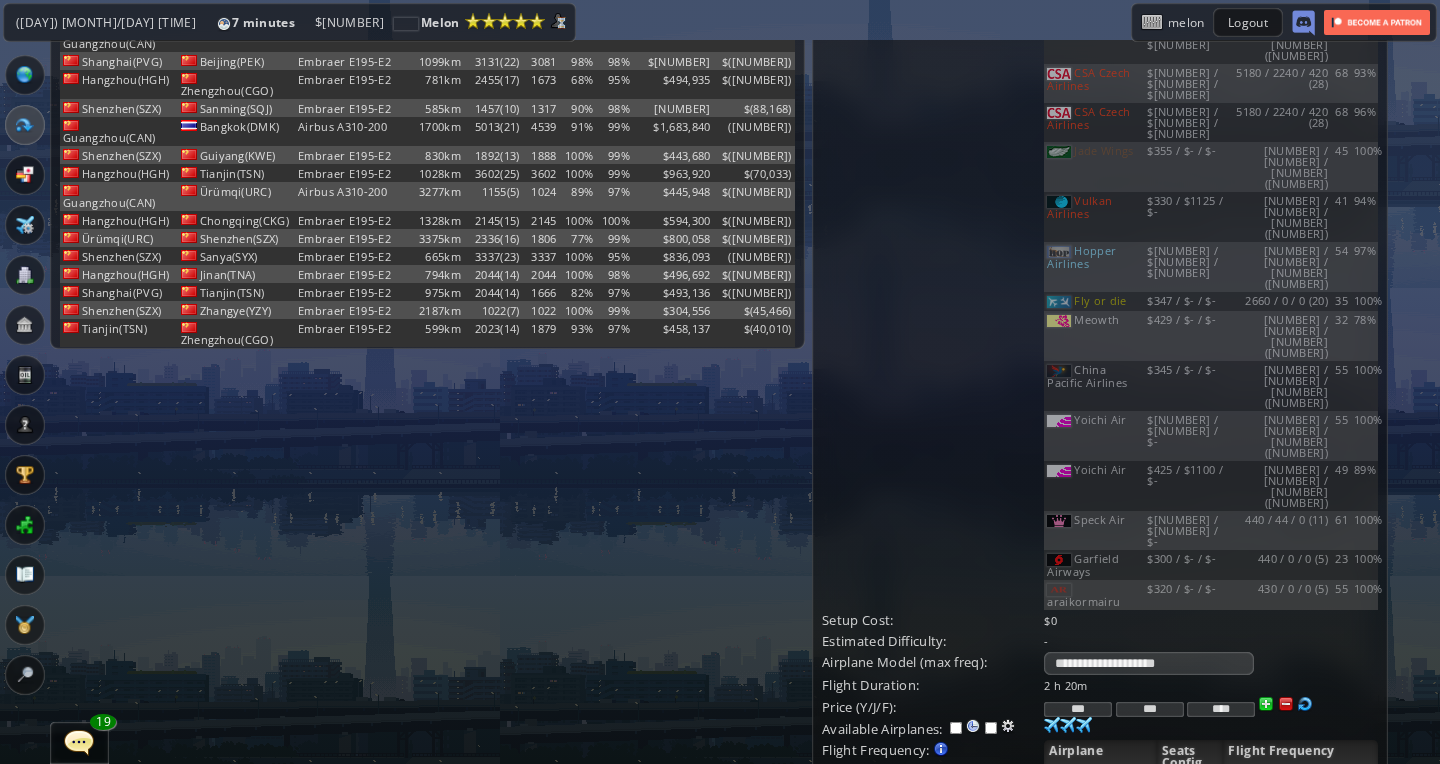 scroll, scrollTop: 393, scrollLeft: 0, axis: vertical 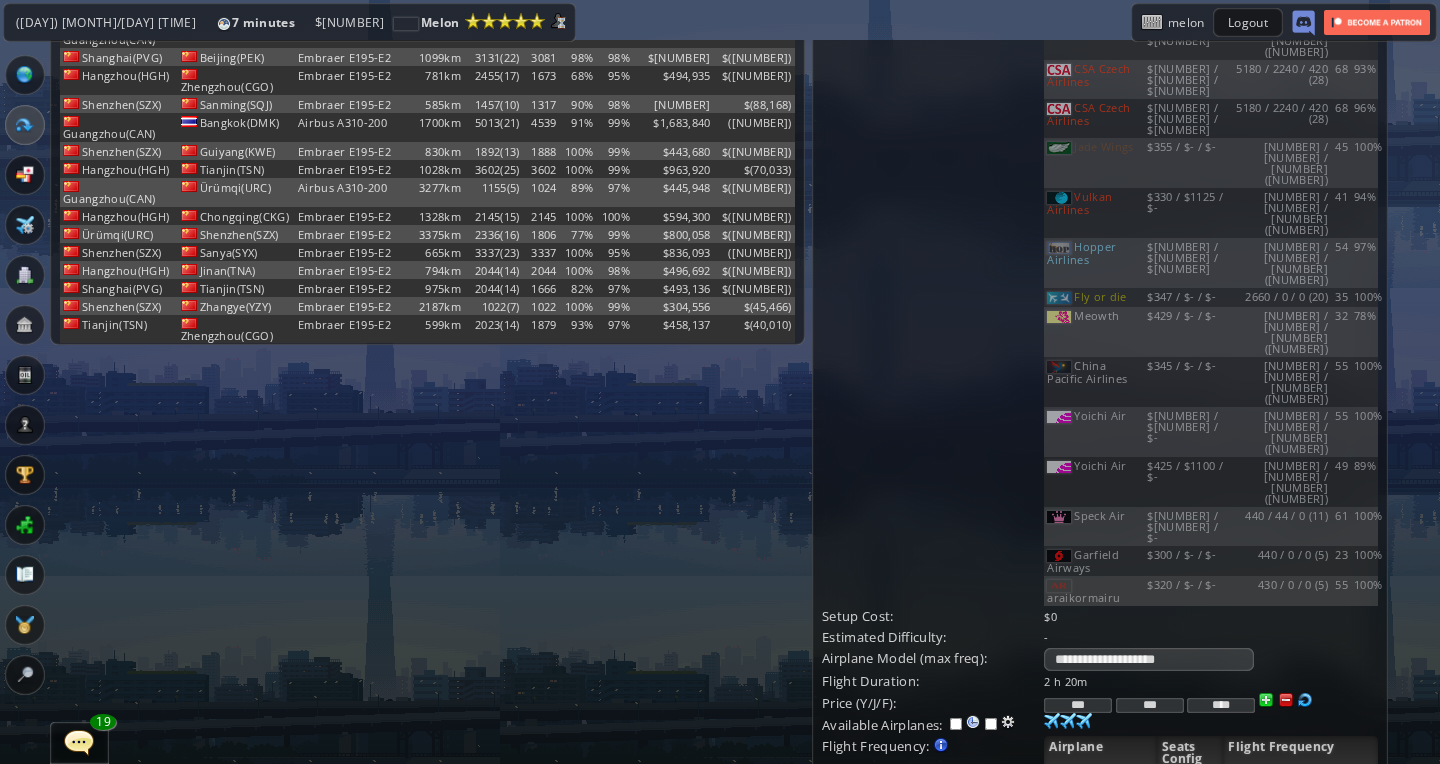 type on "***" 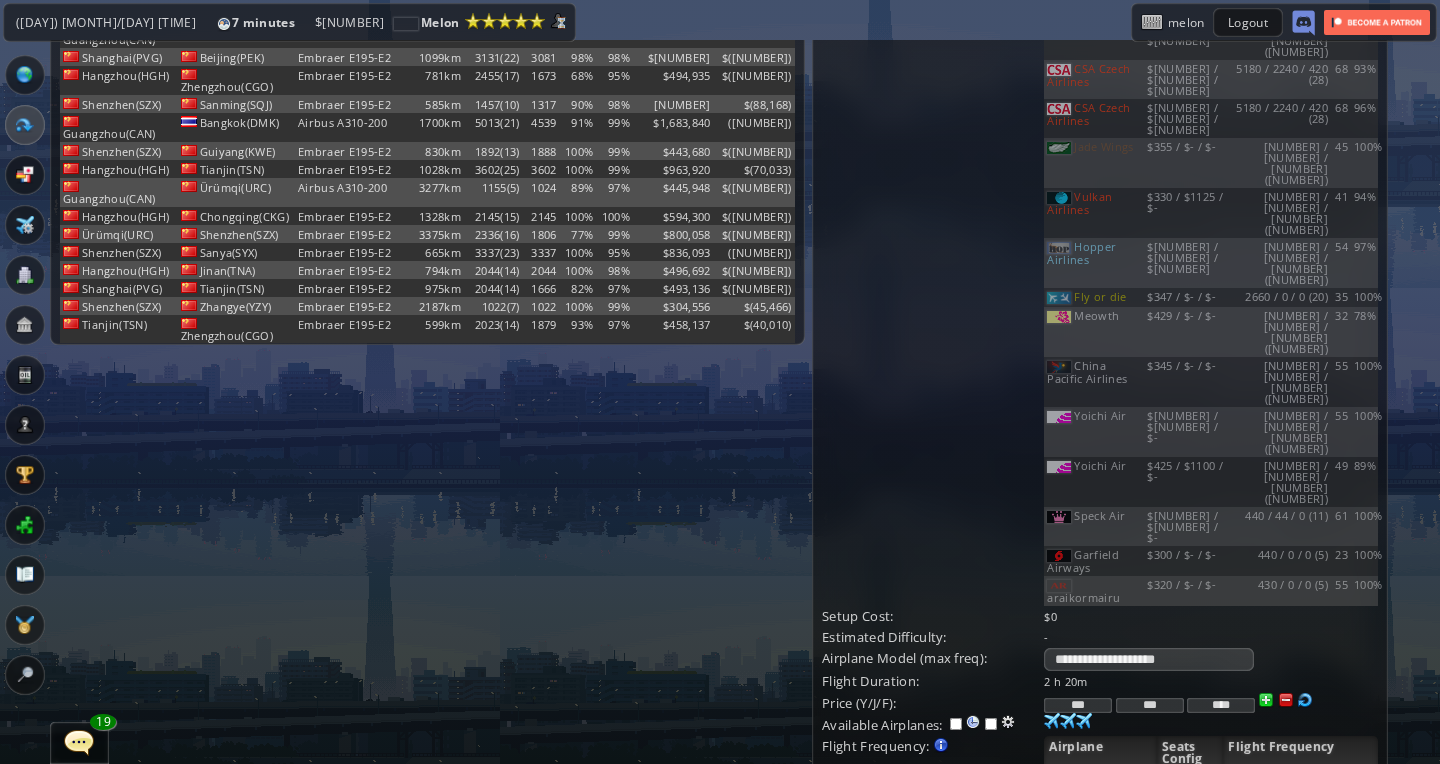 click on "Update" at bounding box center [863, 964] 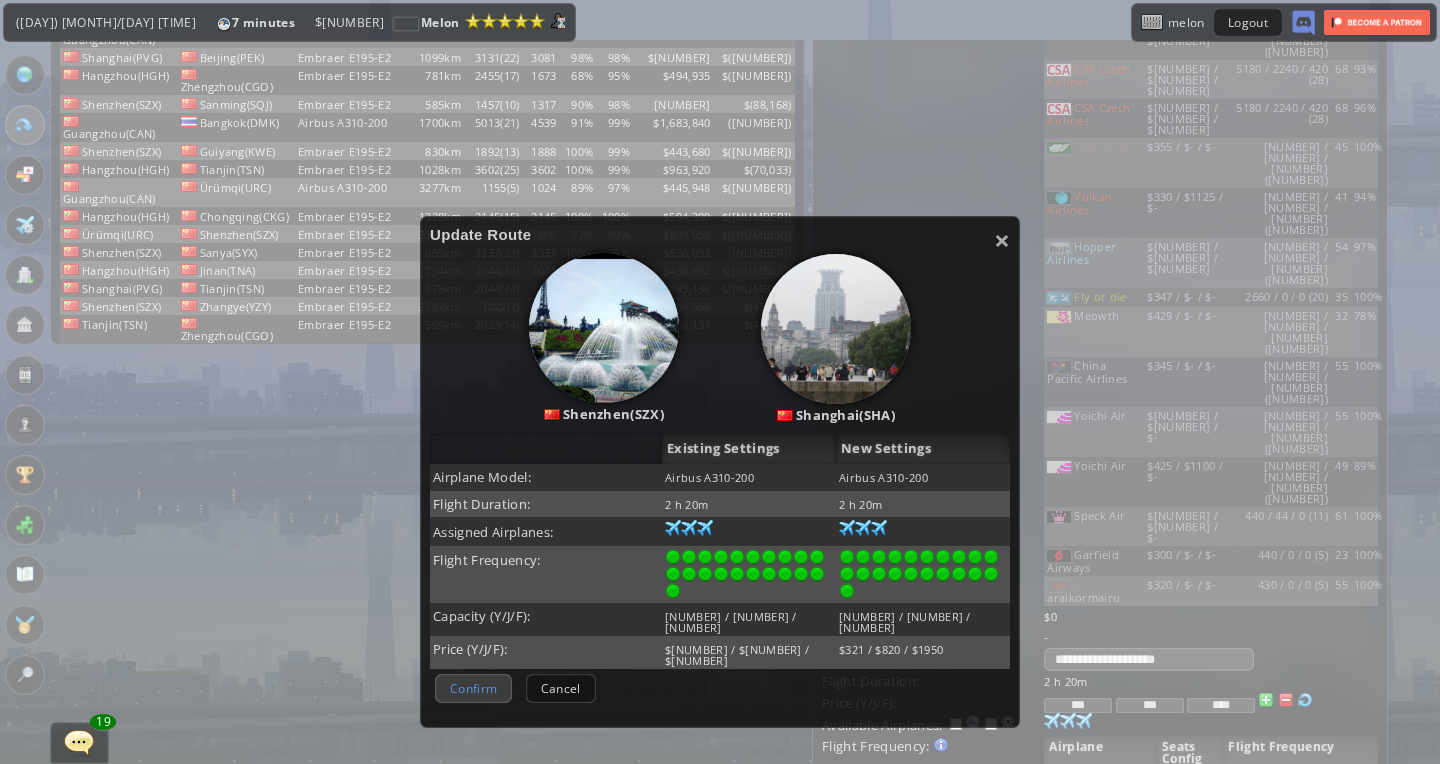 click on "Confirm" at bounding box center [473, 688] 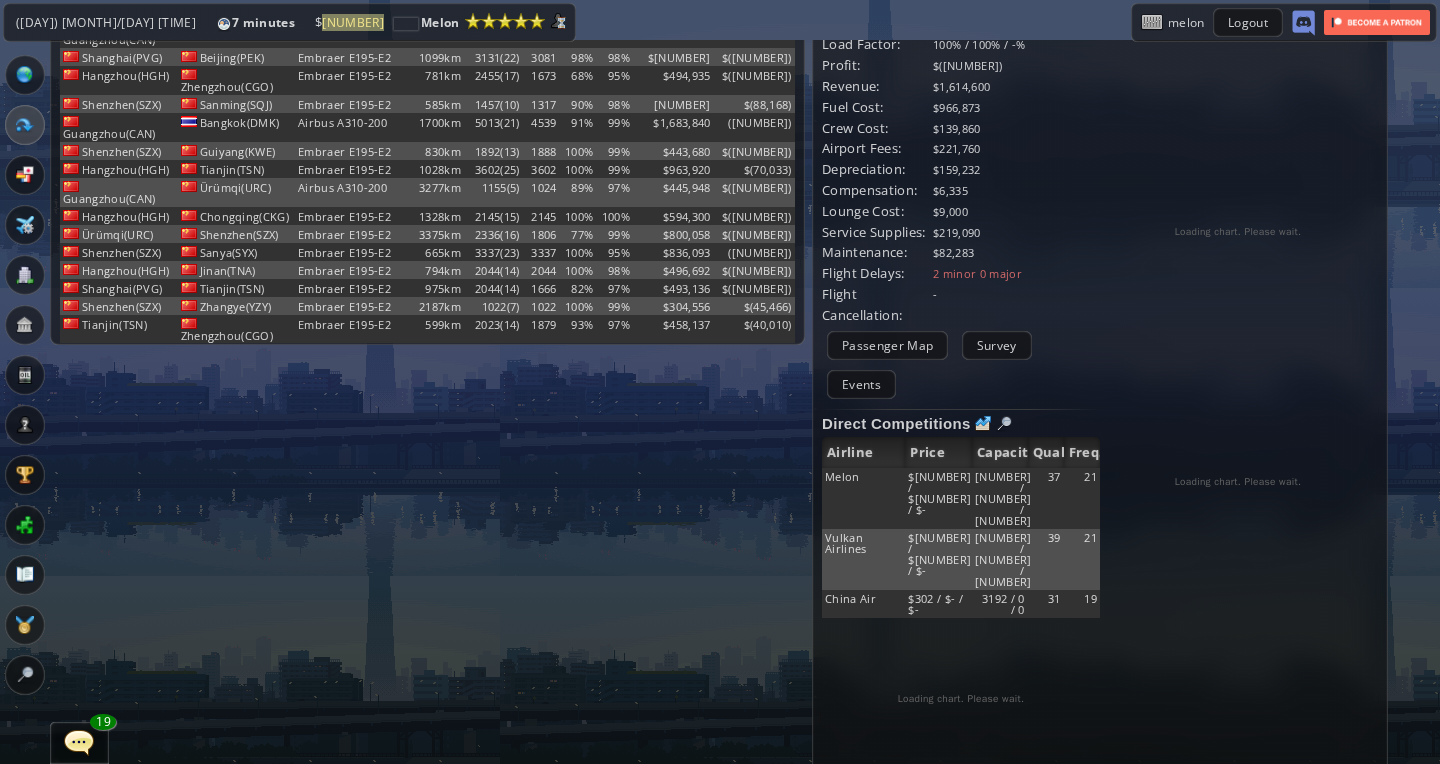 scroll, scrollTop: 264, scrollLeft: 0, axis: vertical 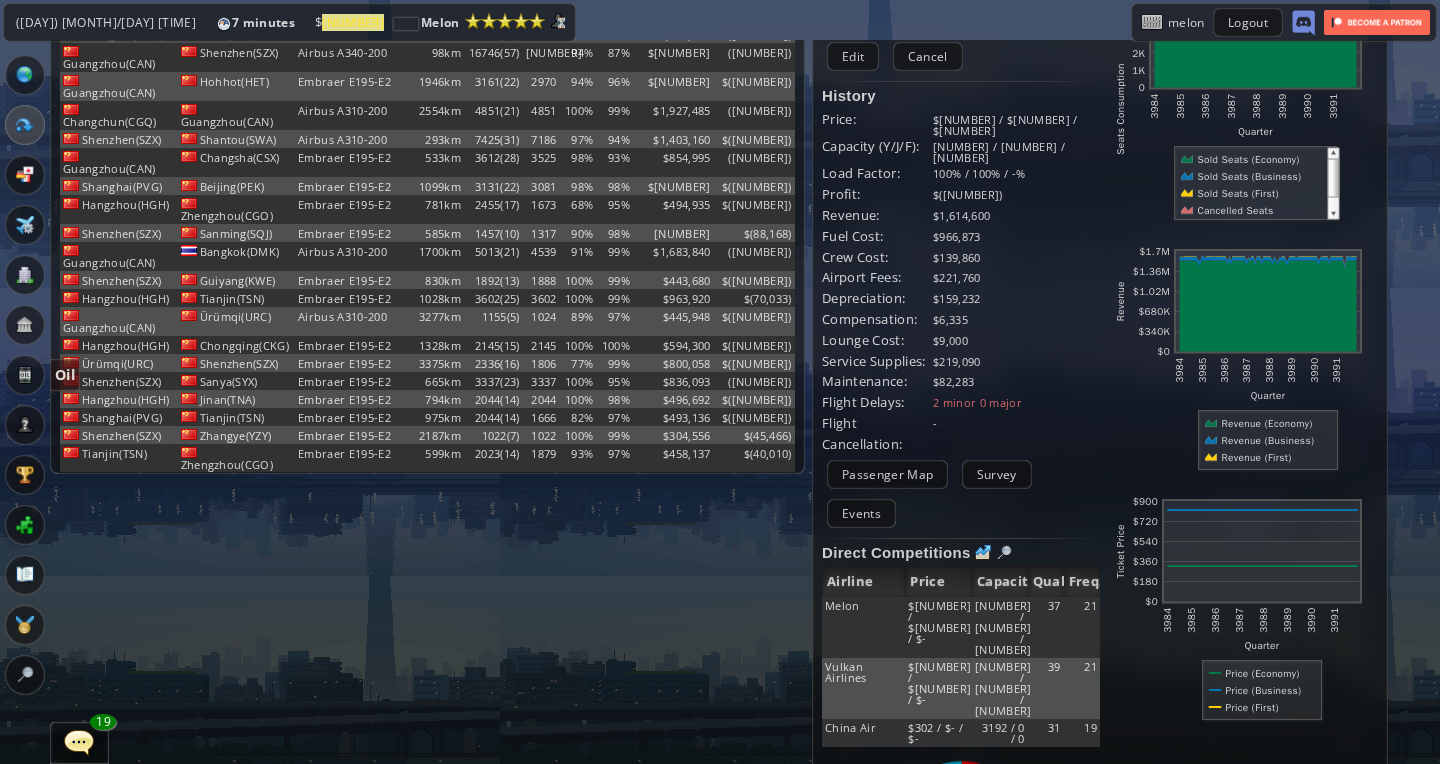 click at bounding box center (25, 375) 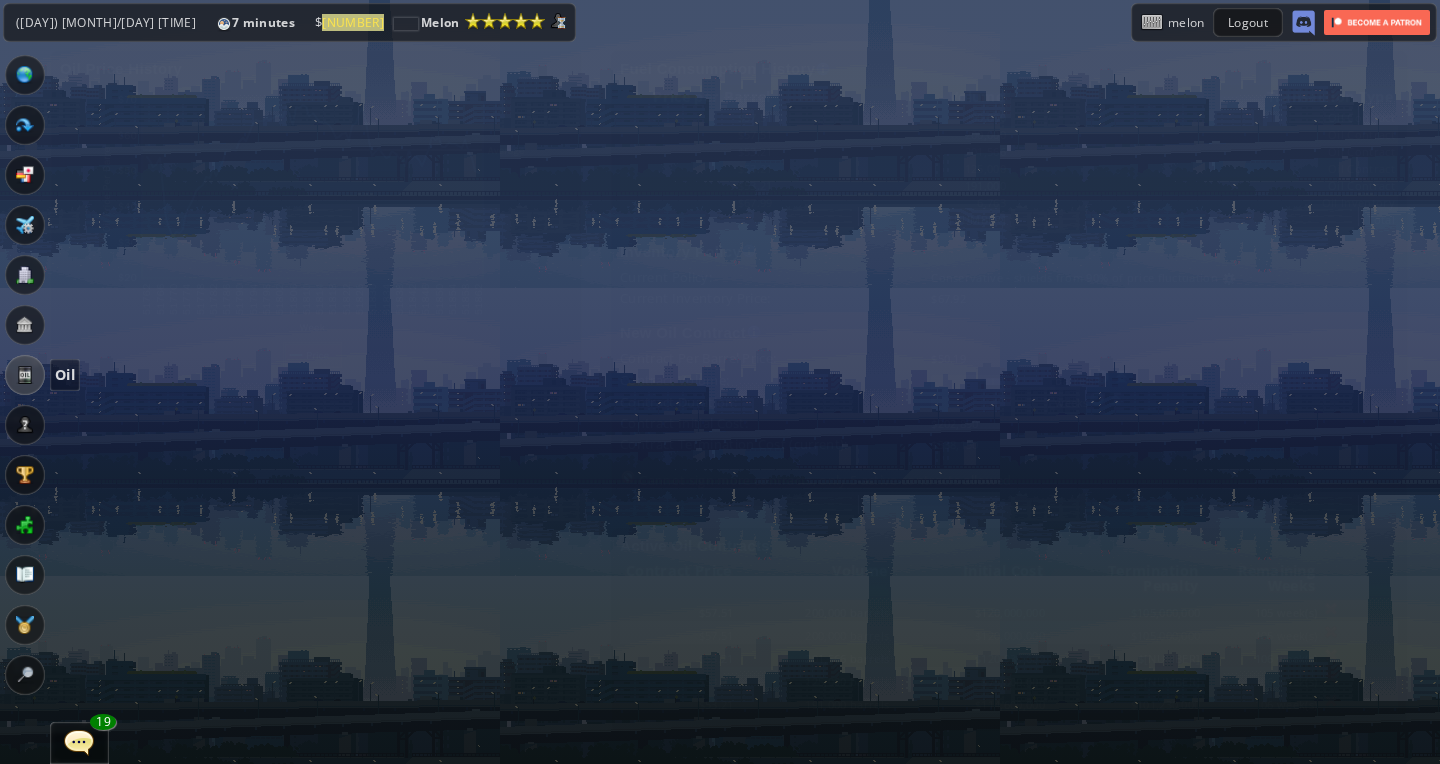 scroll, scrollTop: 0, scrollLeft: 0, axis: both 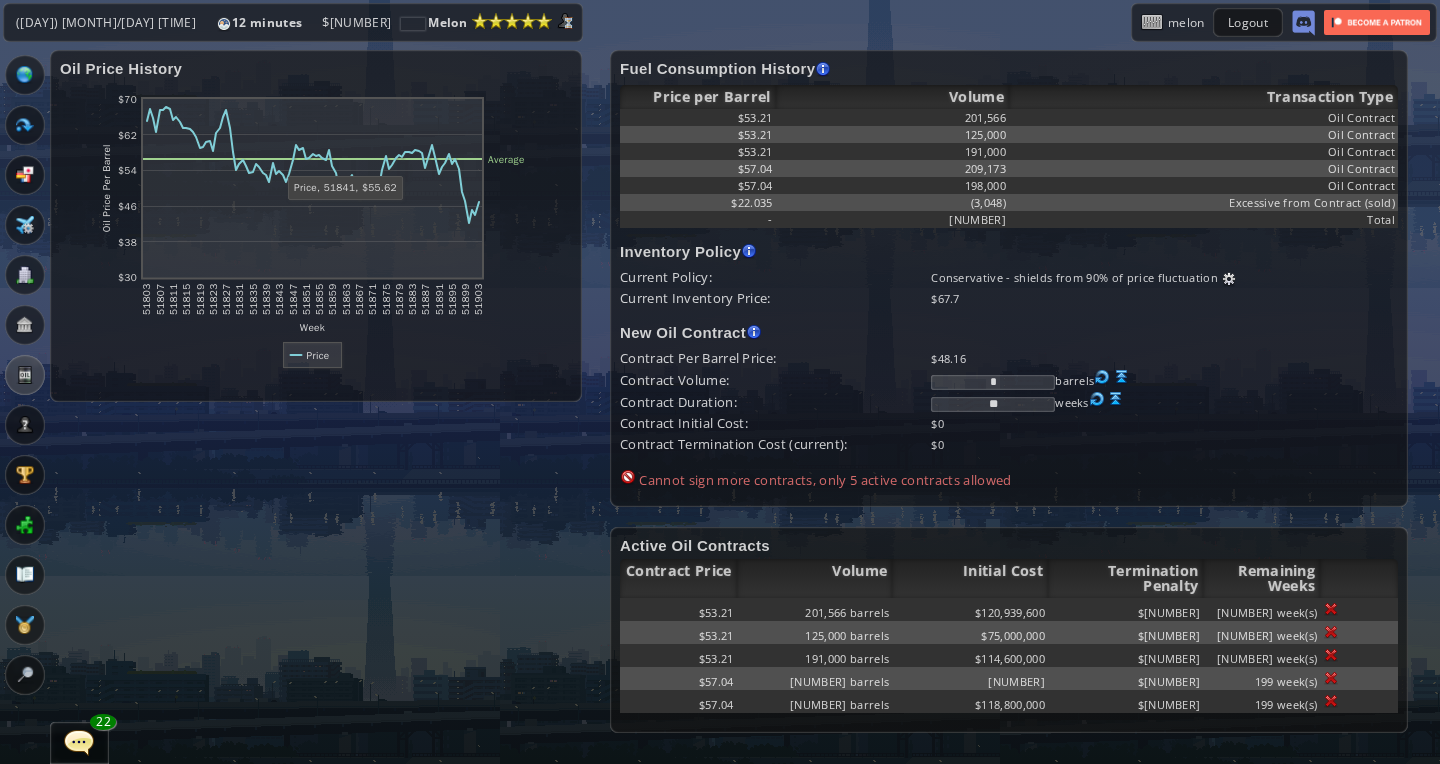 click on "Office" at bounding box center (25, 275) 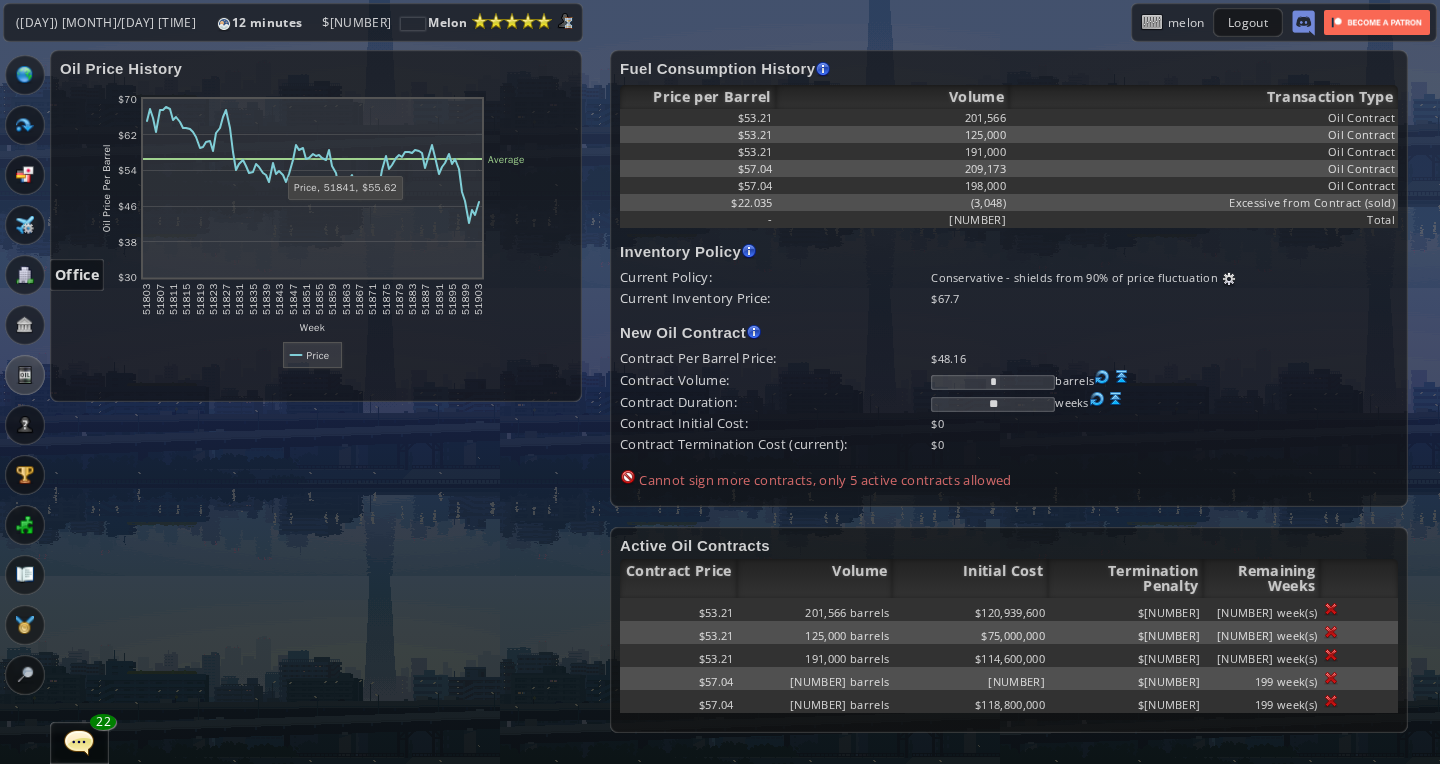 click at bounding box center (25, 275) 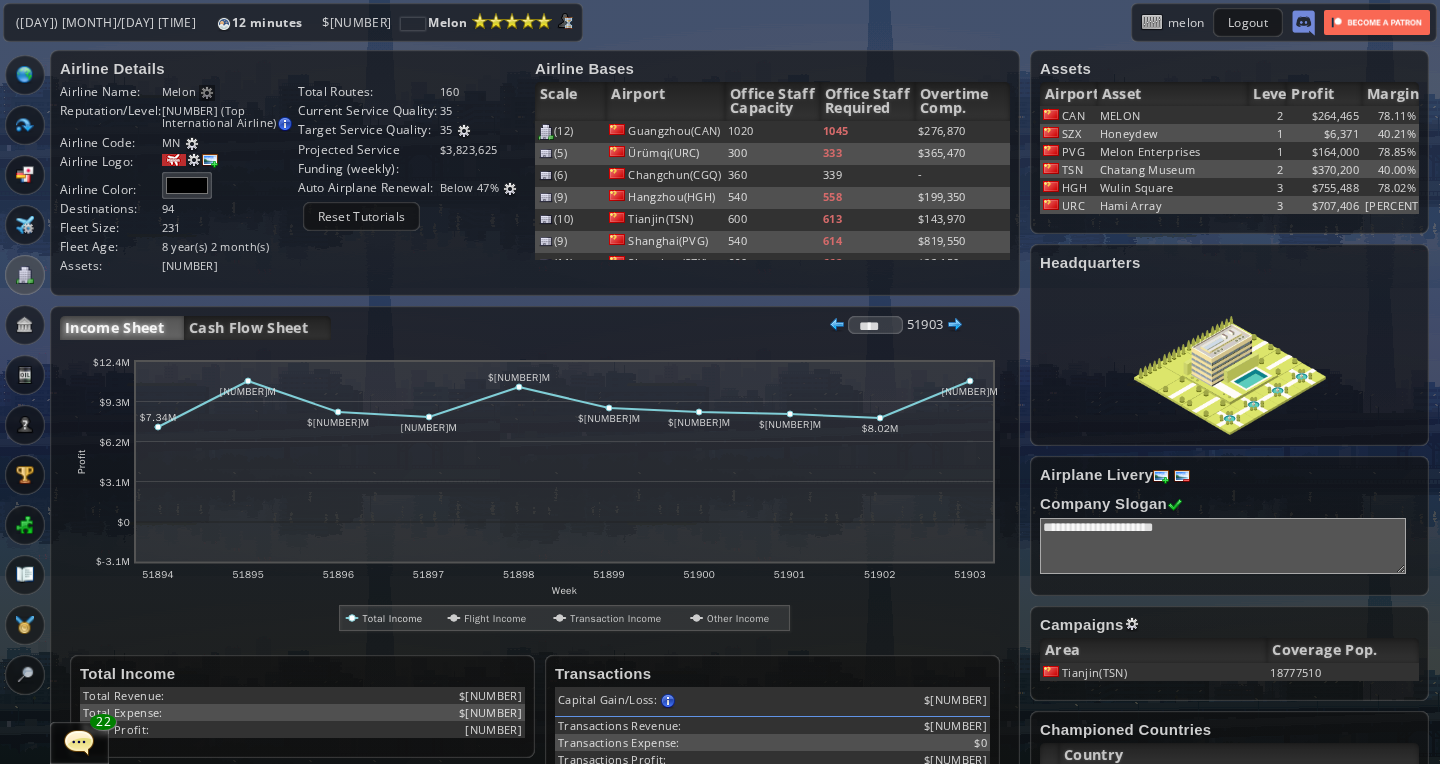 click at bounding box center (25, 375) 